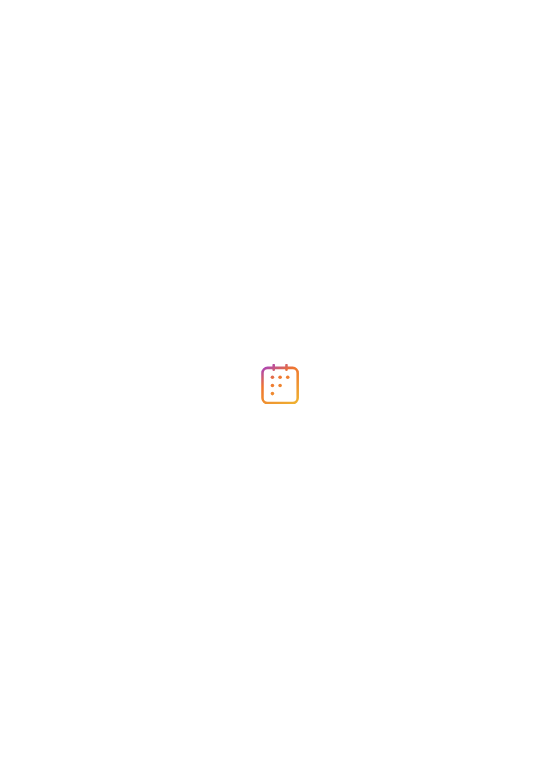 scroll, scrollTop: 0, scrollLeft: 0, axis: both 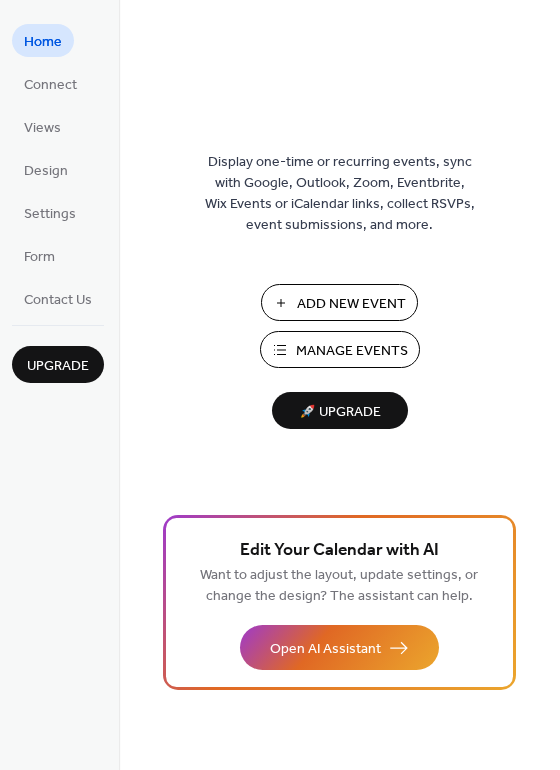click on "Add New Event" at bounding box center [351, 304] 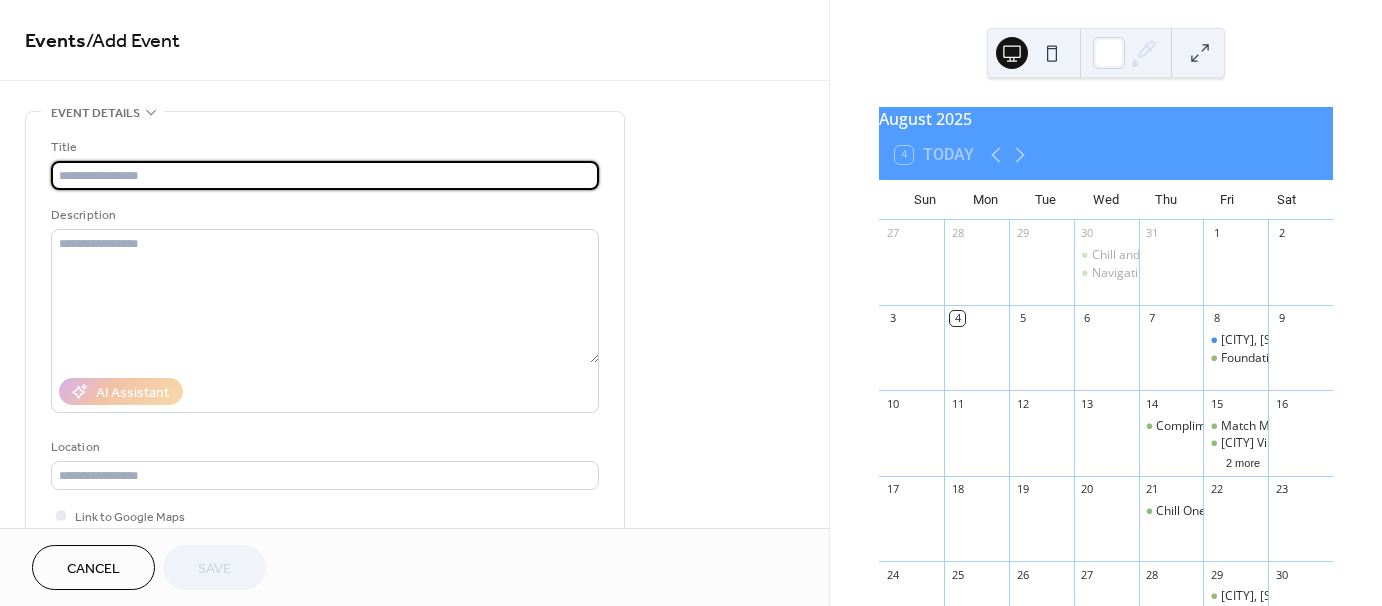 scroll, scrollTop: 0, scrollLeft: 0, axis: both 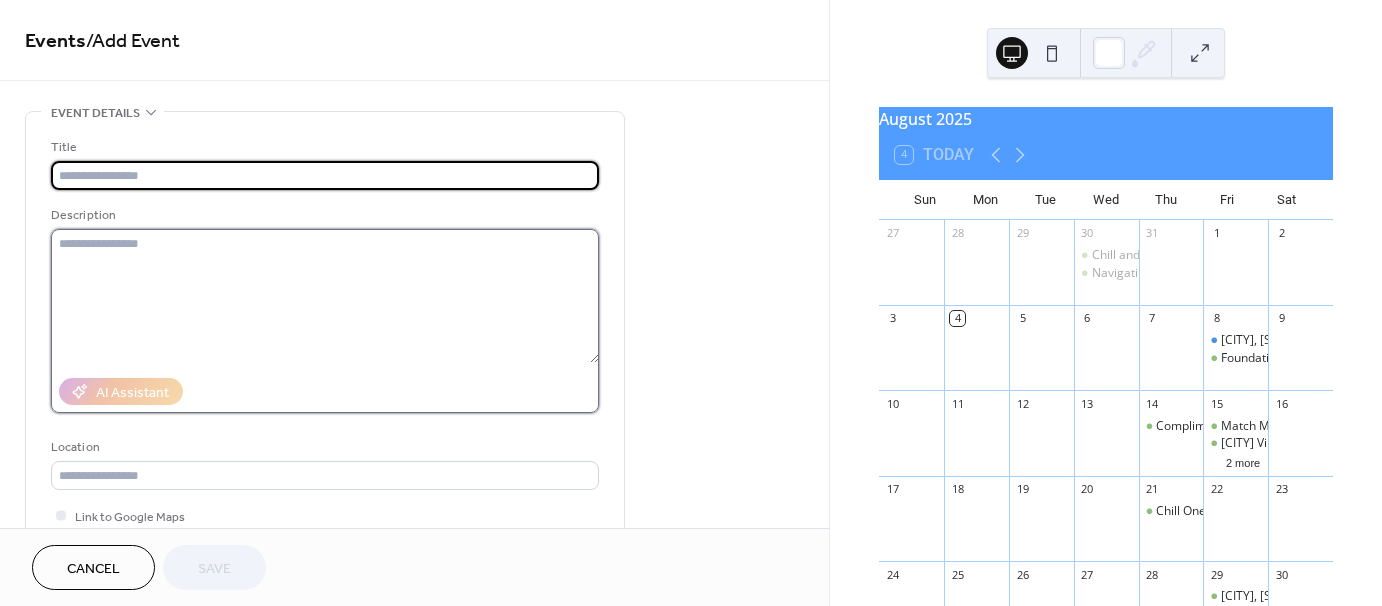 click at bounding box center [325, 296] 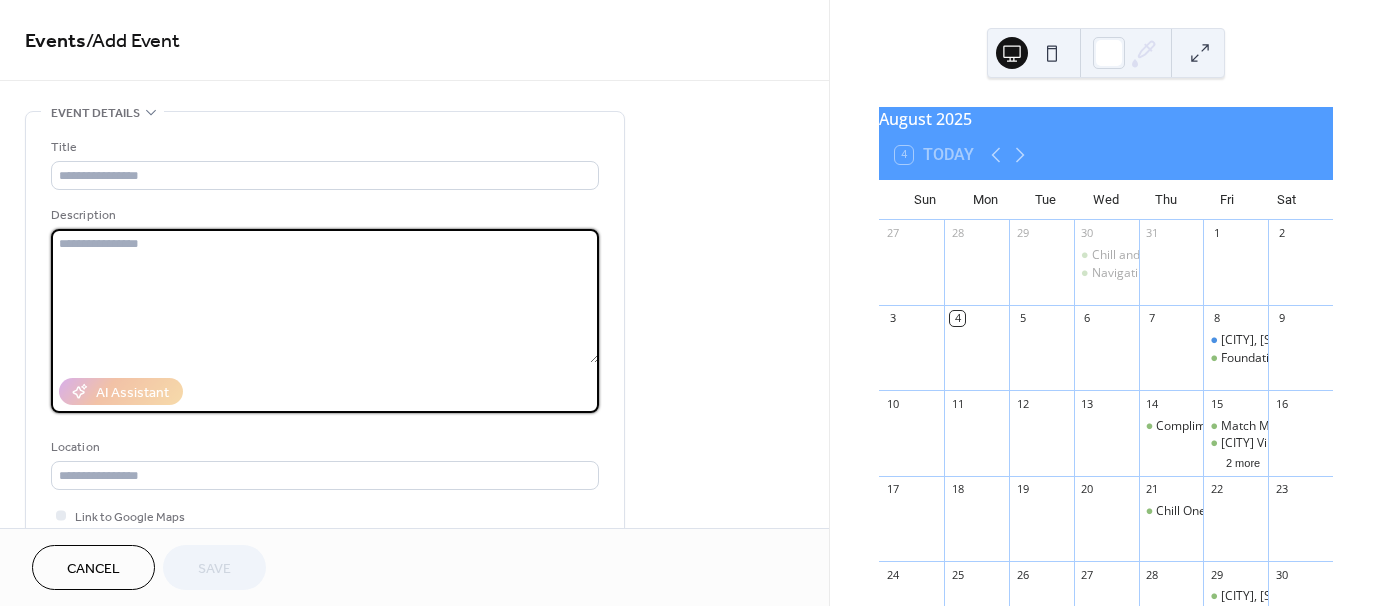 paste on "**********" 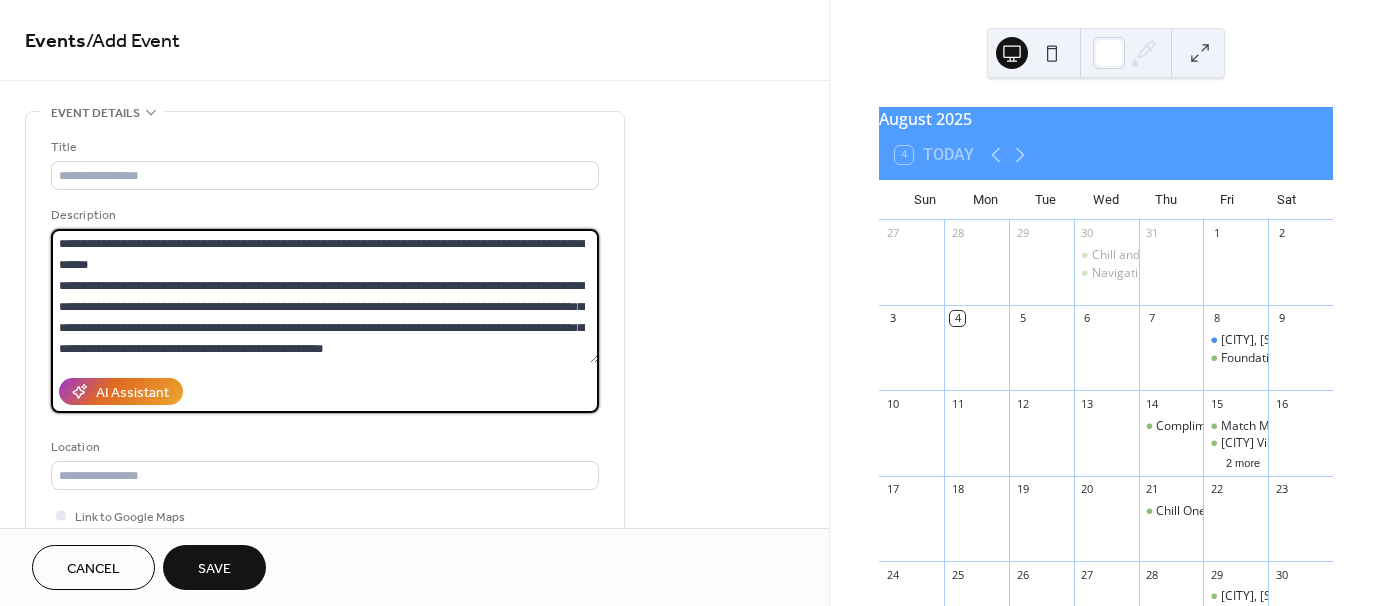 drag, startPoint x: 338, startPoint y: 244, endPoint x: 300, endPoint y: 240, distance: 38.209946 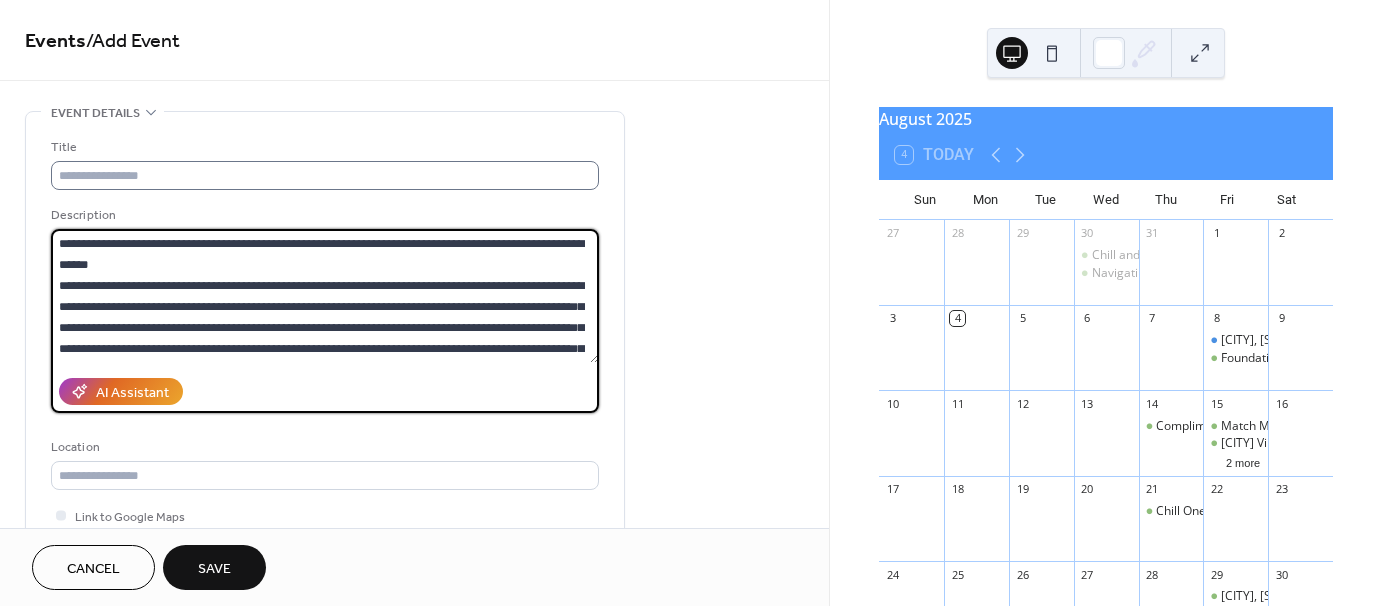 type on "**********" 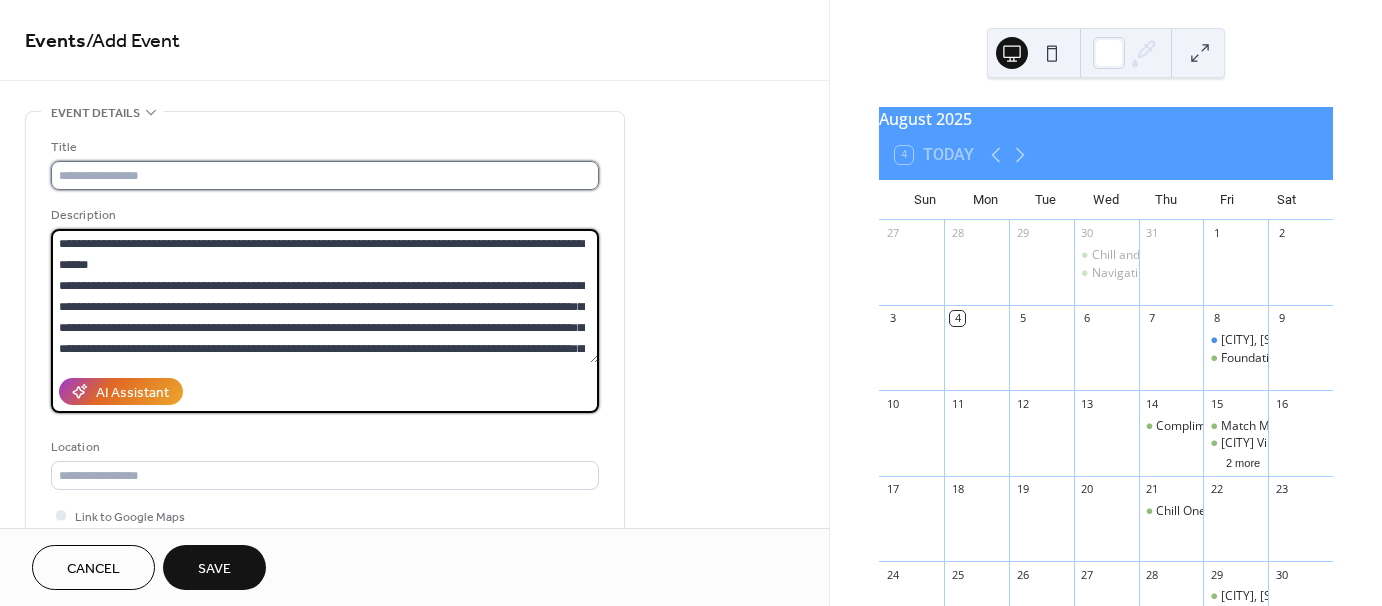 click at bounding box center [325, 175] 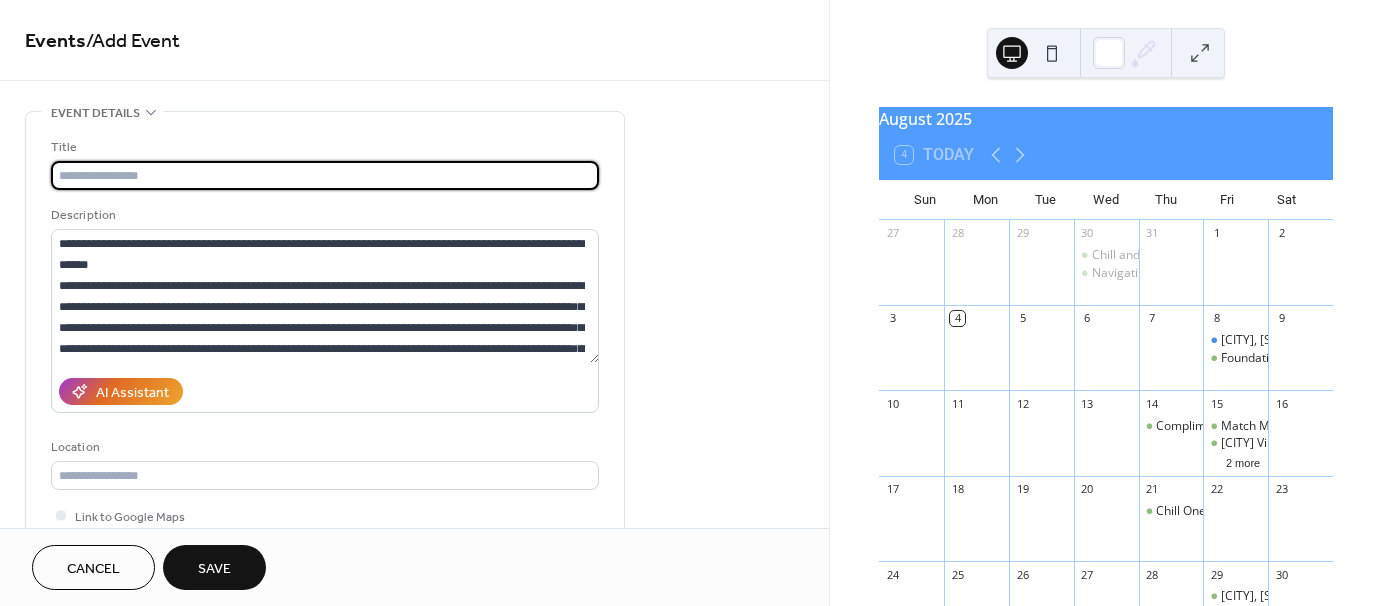 paste on "**********" 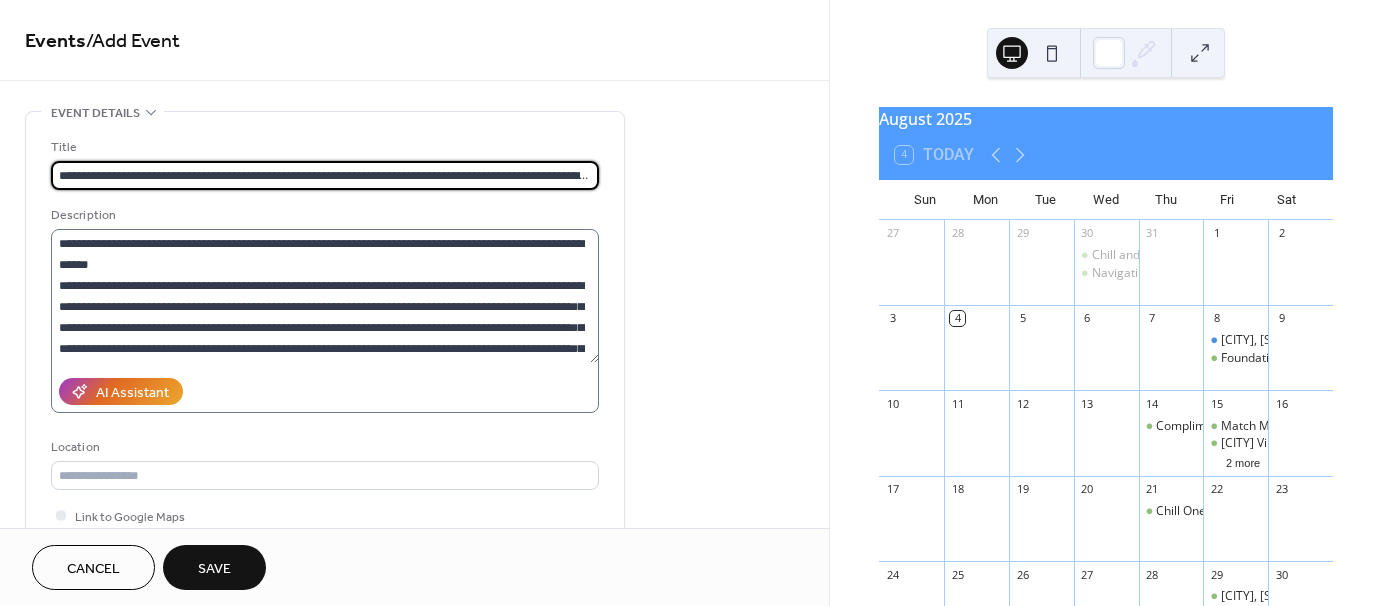 scroll, scrollTop: 0, scrollLeft: 1920, axis: horizontal 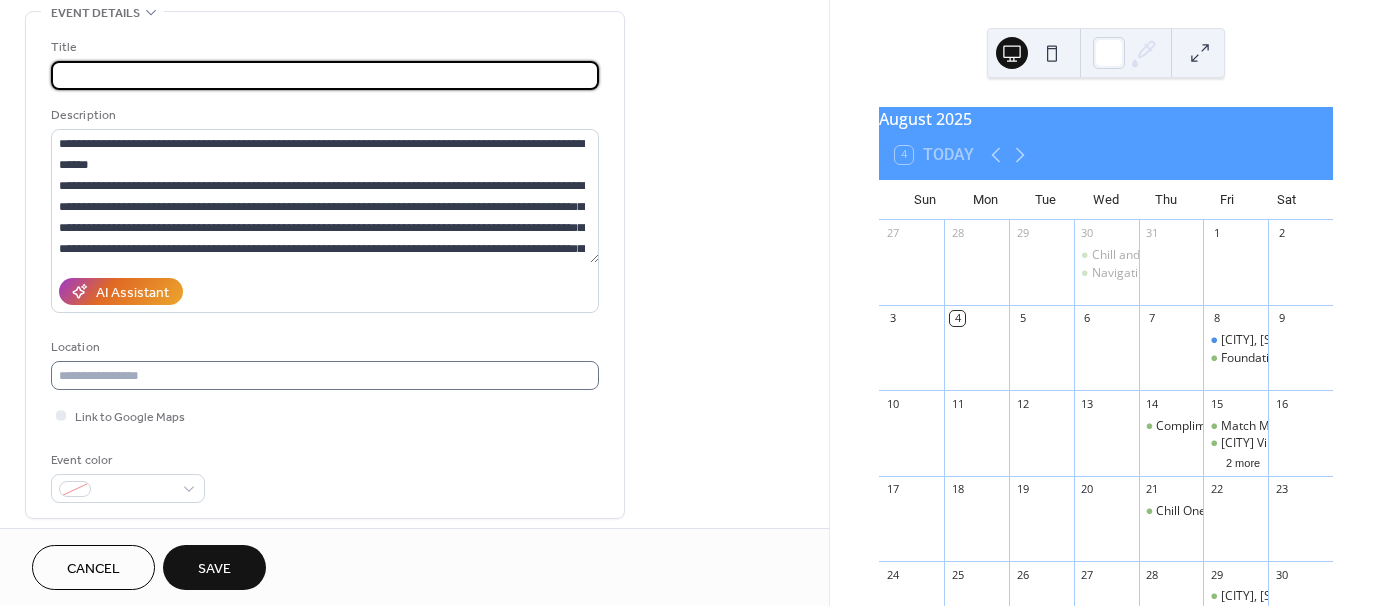 type on "**********" 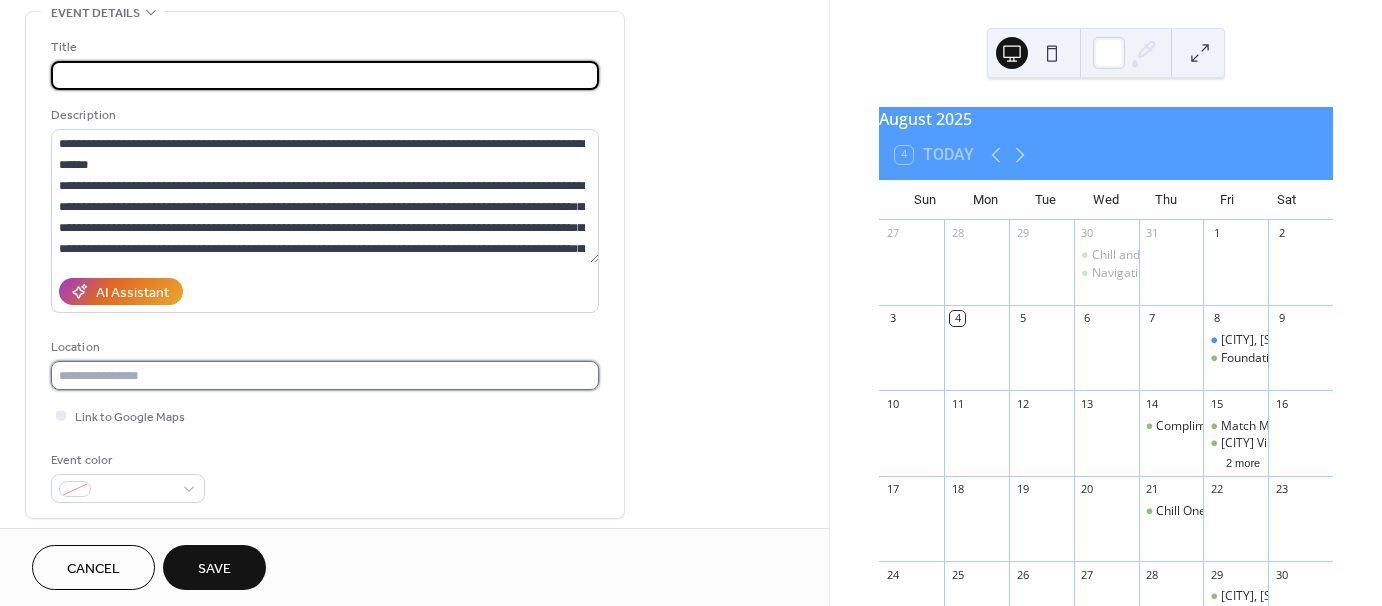 scroll, scrollTop: 0, scrollLeft: 0, axis: both 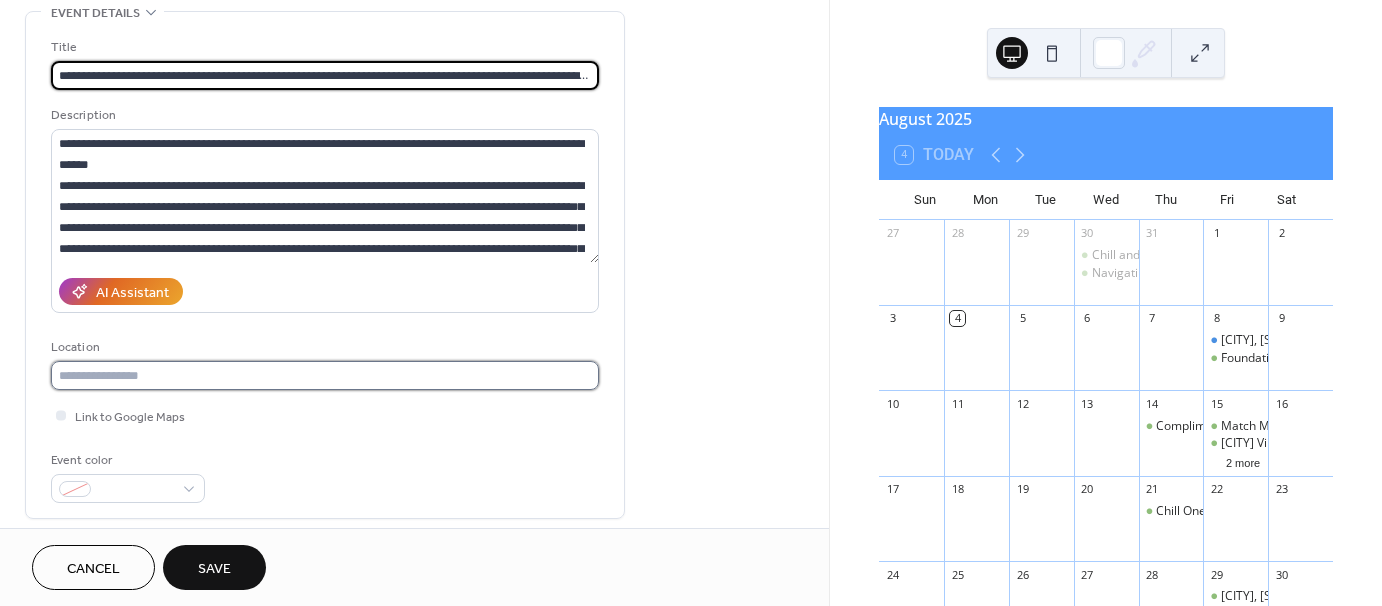 click at bounding box center [325, 375] 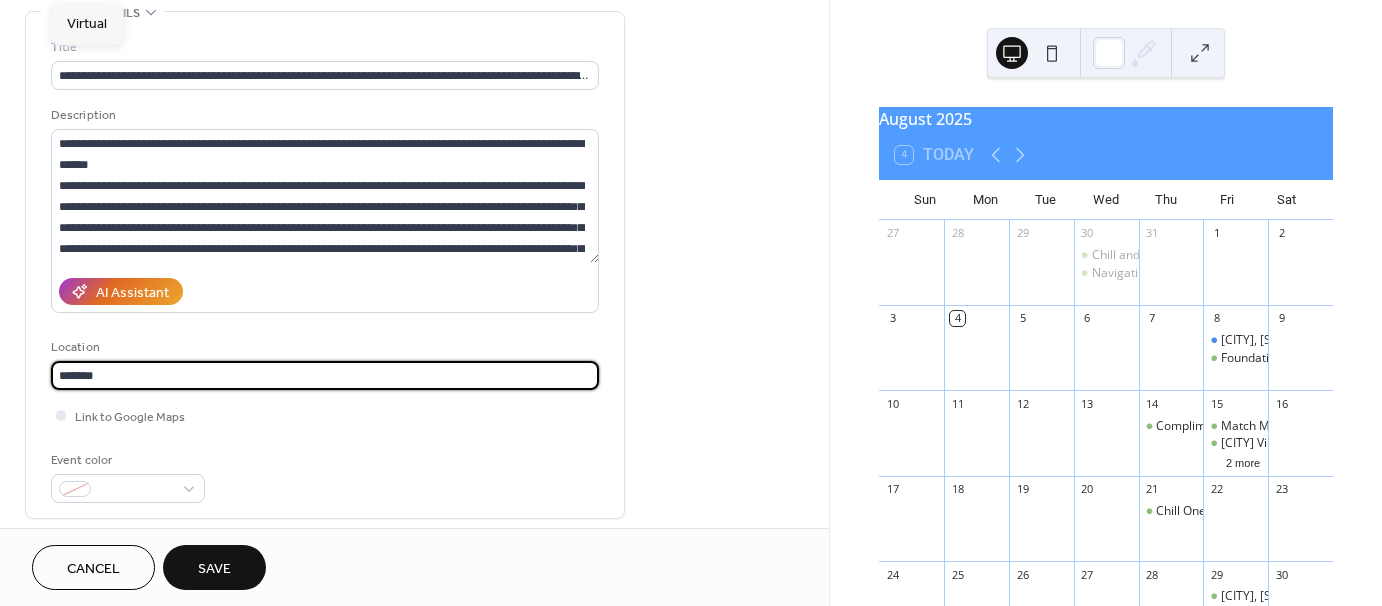 type on "*******" 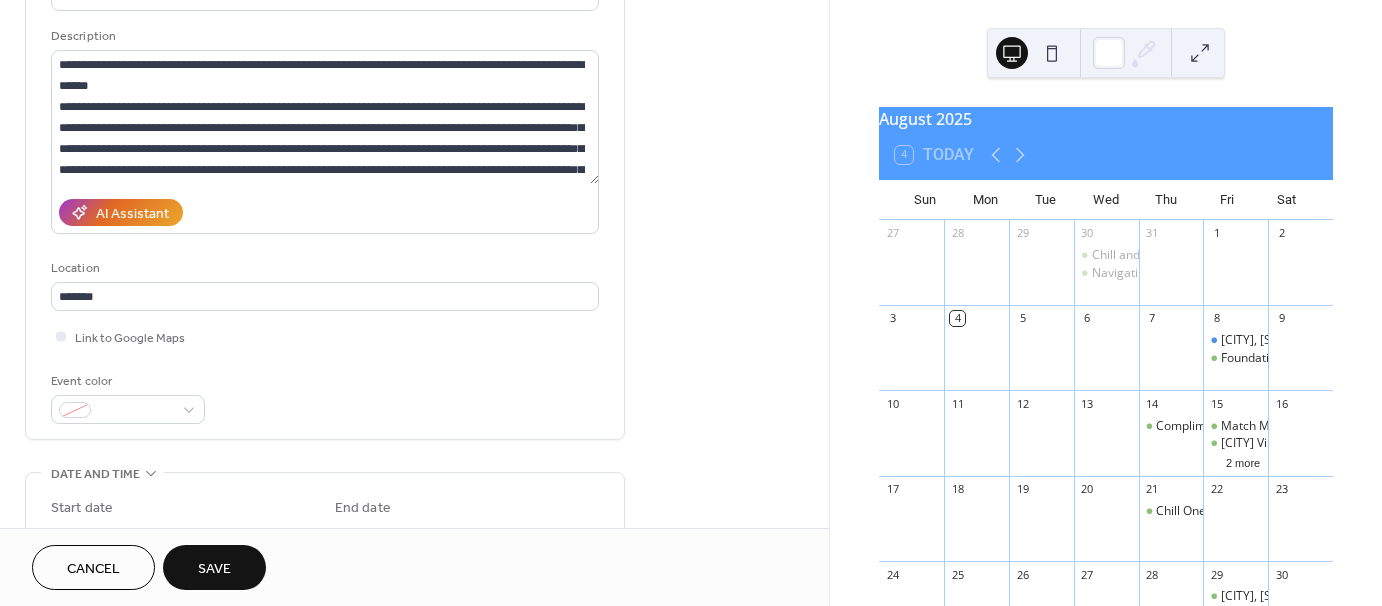 scroll, scrollTop: 400, scrollLeft: 0, axis: vertical 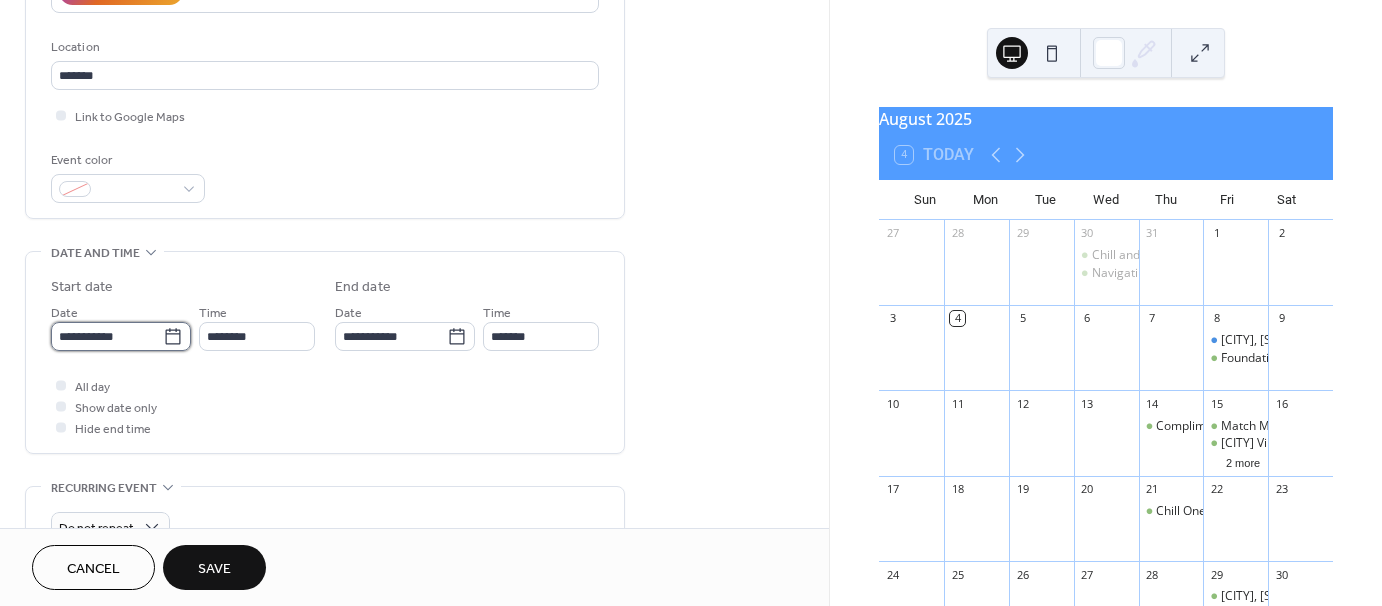 click on "**********" at bounding box center [107, 336] 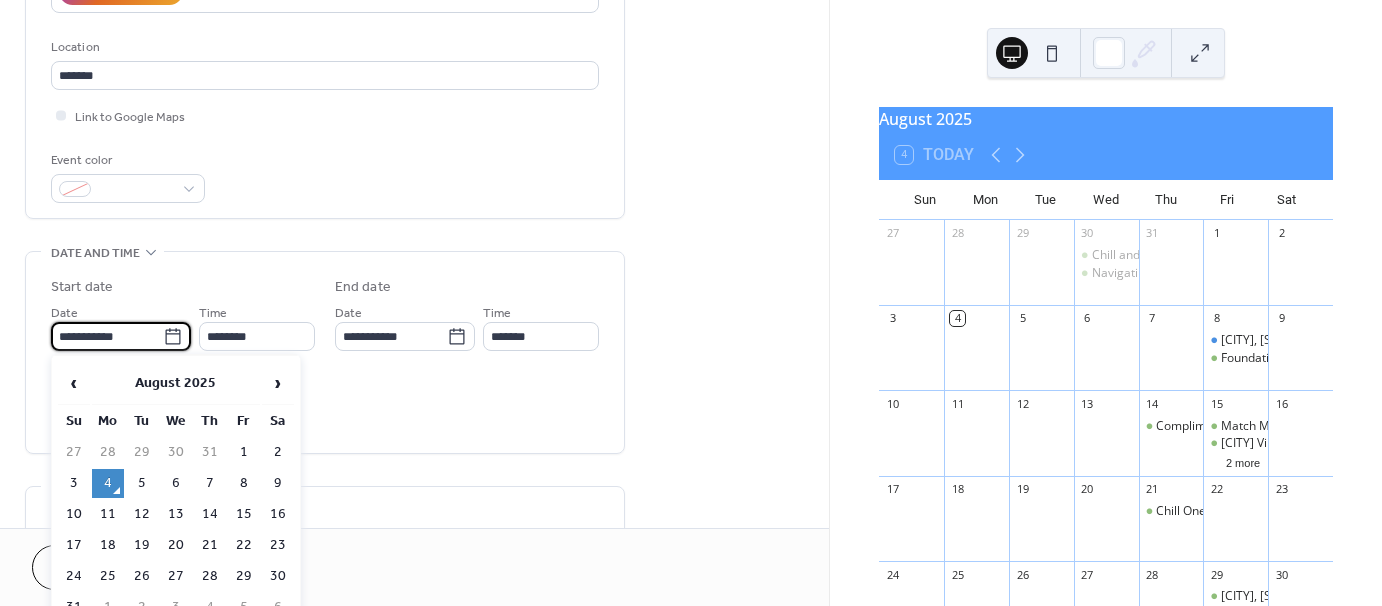 click on "12" at bounding box center (142, 514) 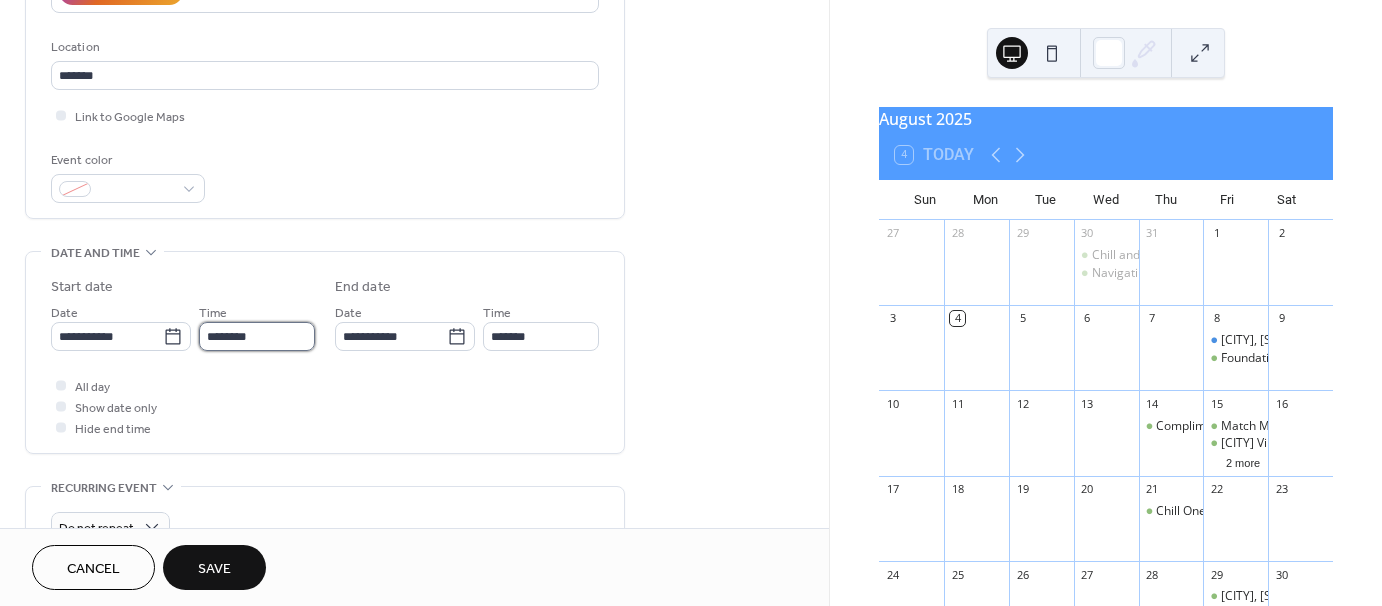 click on "********" at bounding box center [257, 336] 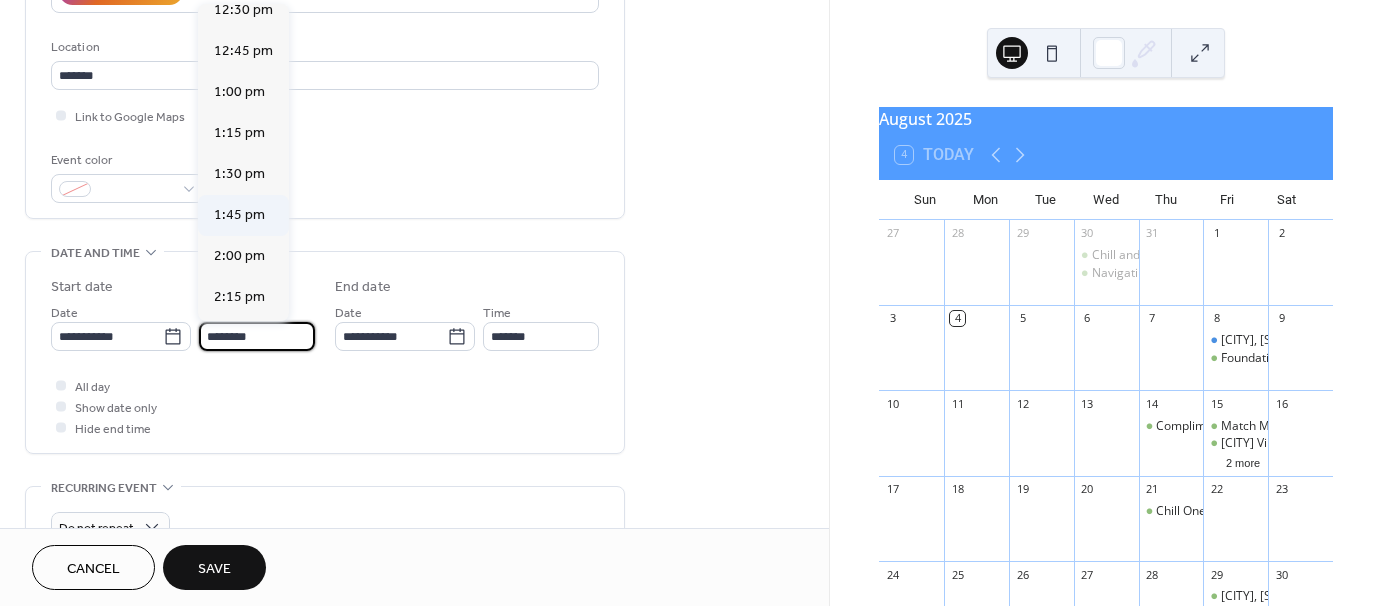 scroll, scrollTop: 2068, scrollLeft: 0, axis: vertical 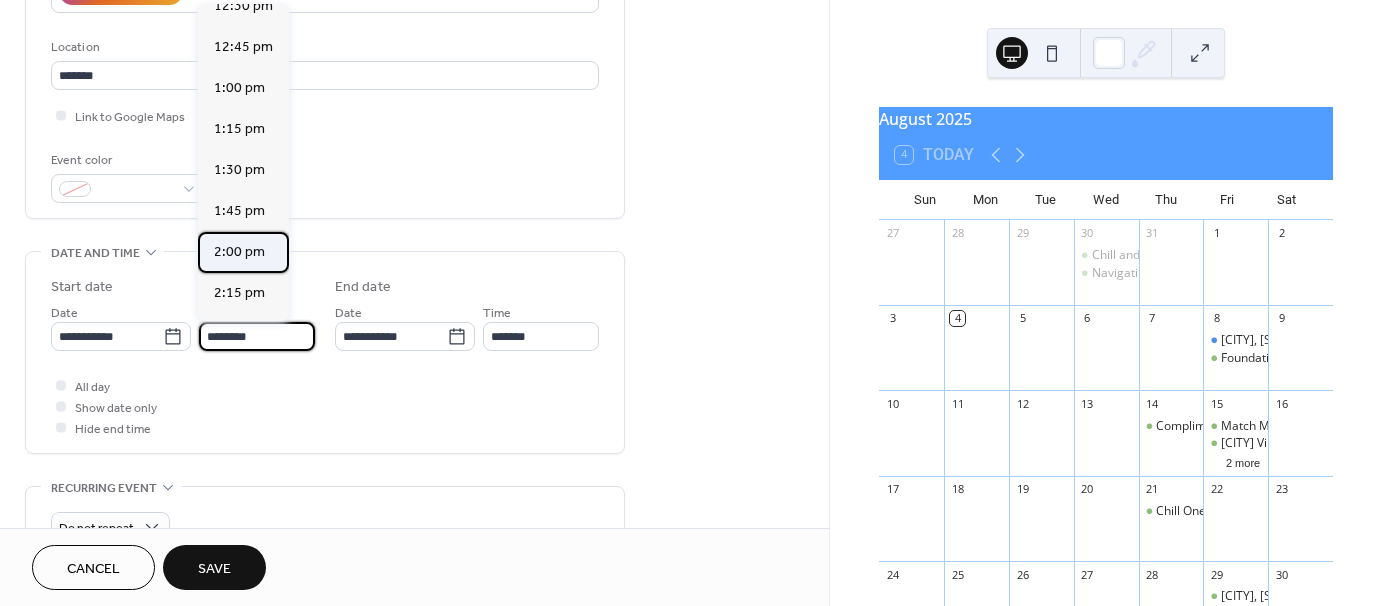 click on "2:00 pm" at bounding box center [239, 252] 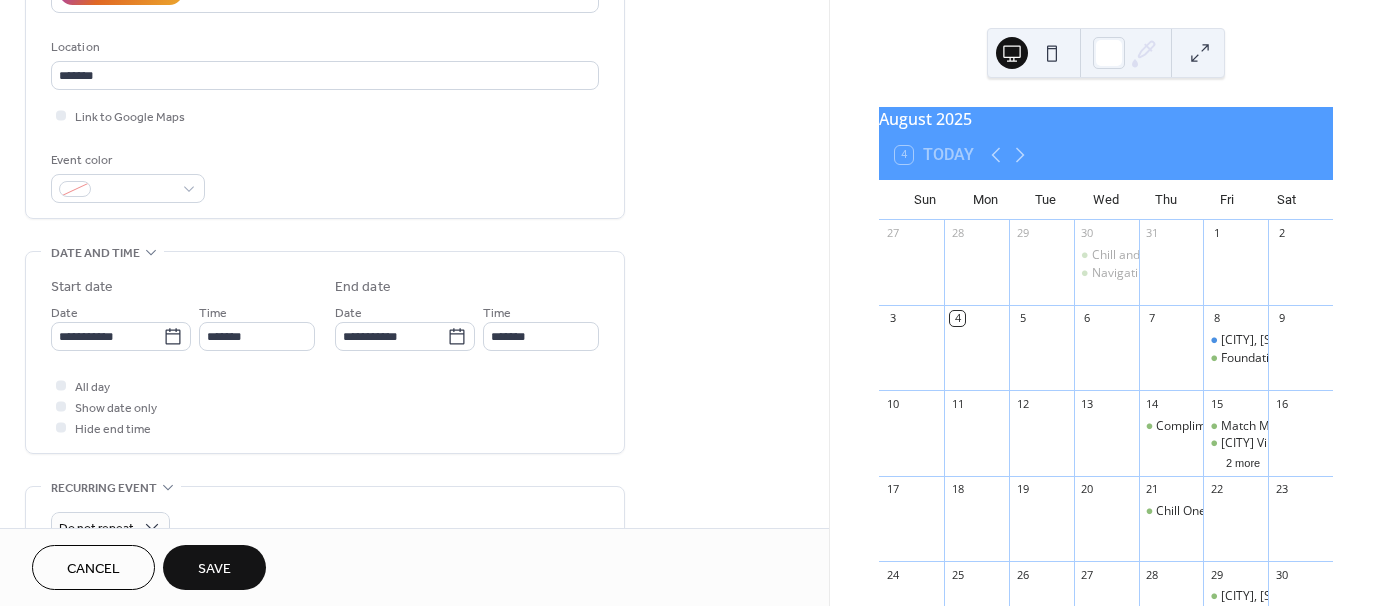 type on "*******" 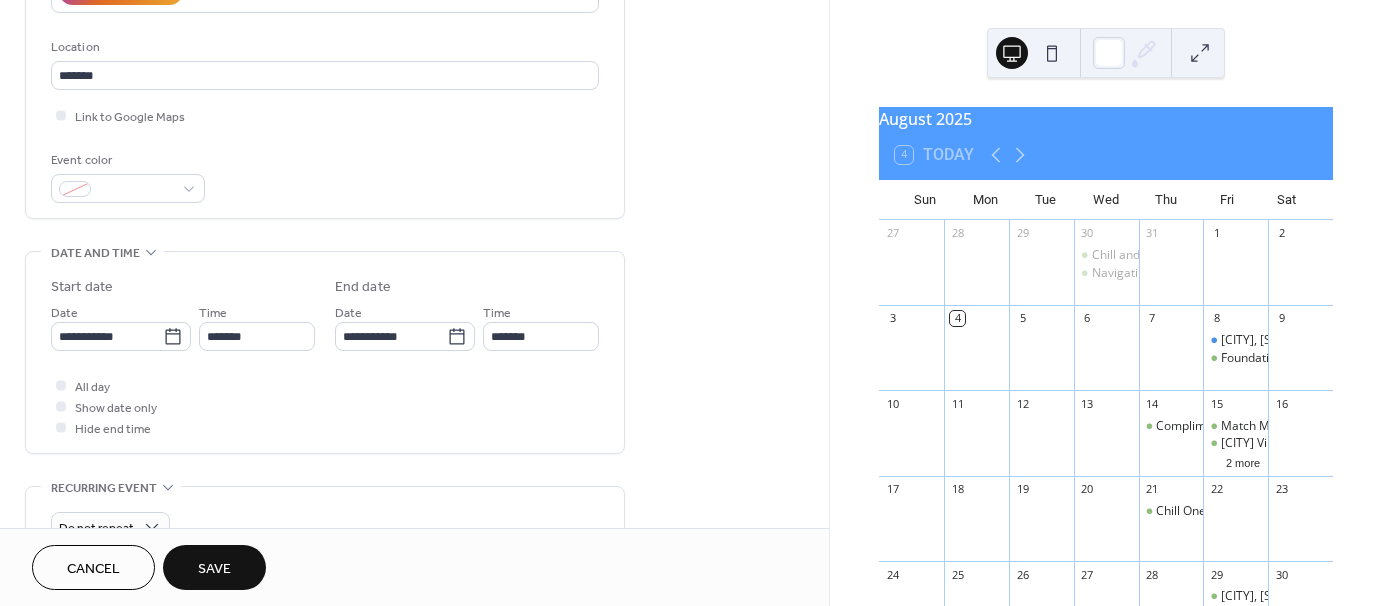 type on "*******" 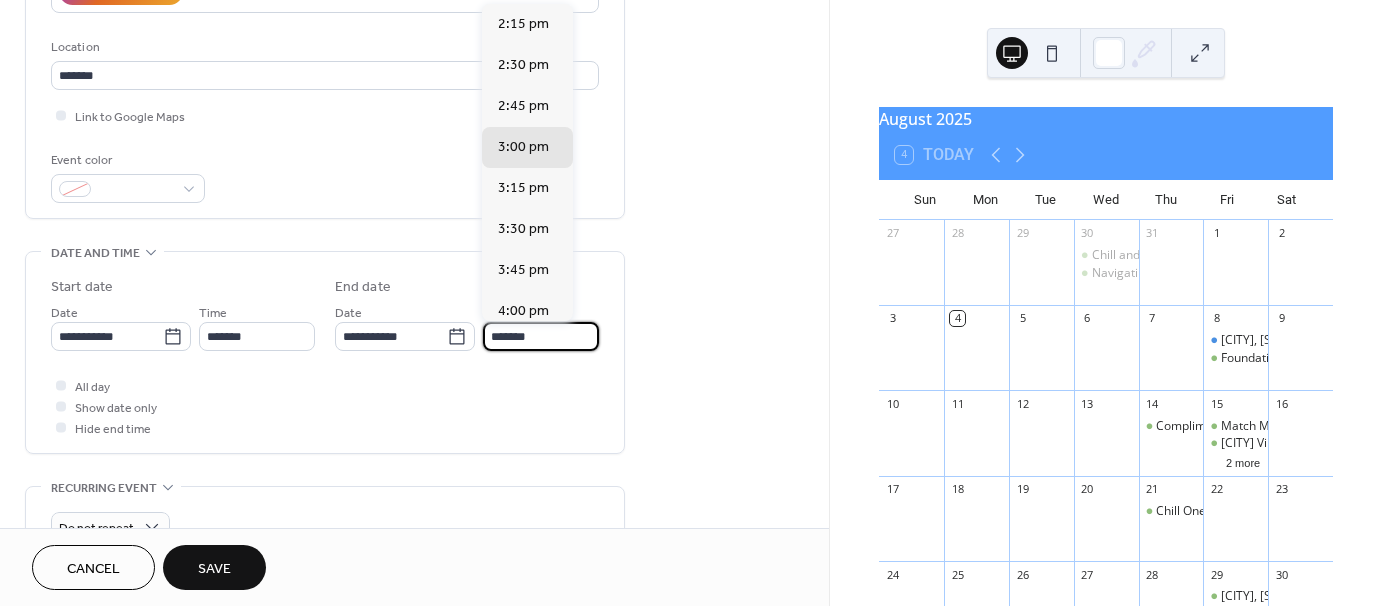 click on "*******" at bounding box center (541, 336) 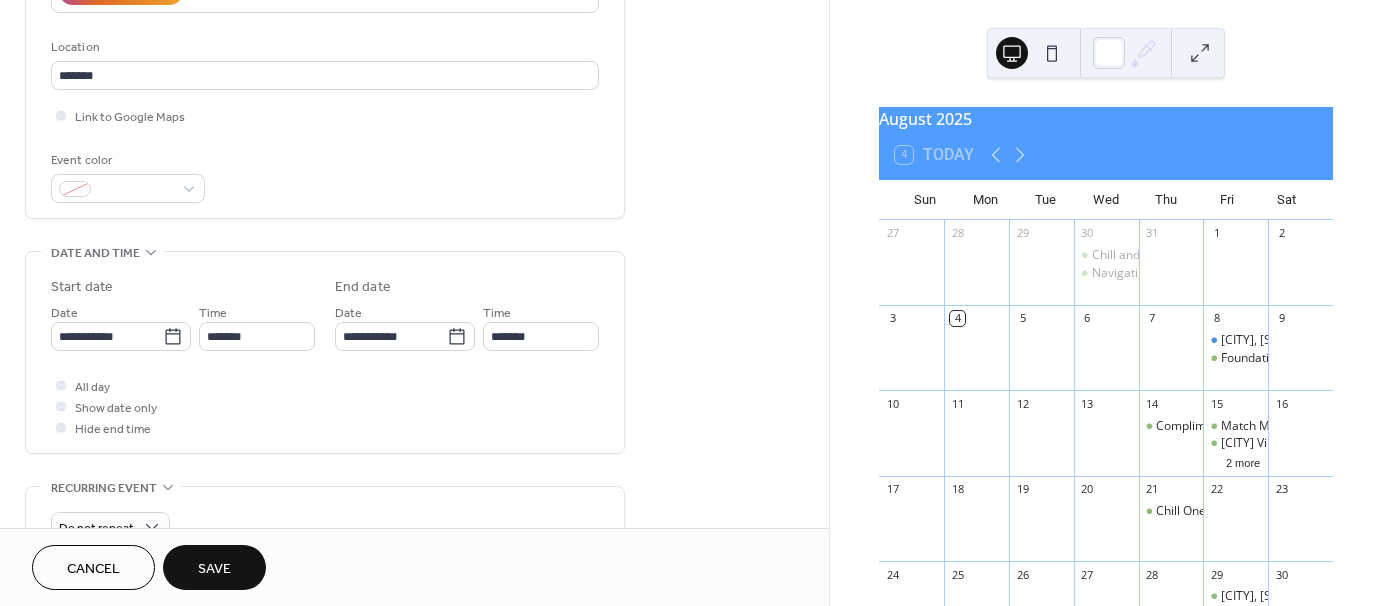 click on "All day Show date only Hide end time" at bounding box center [325, 406] 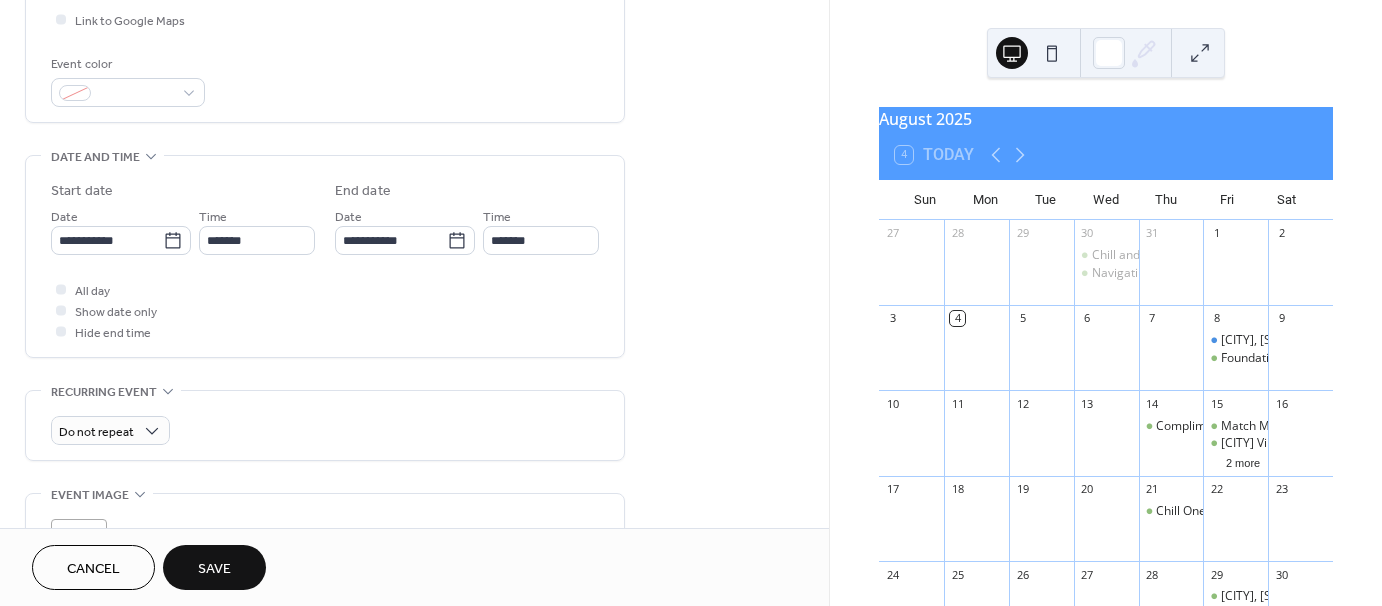 scroll, scrollTop: 500, scrollLeft: 0, axis: vertical 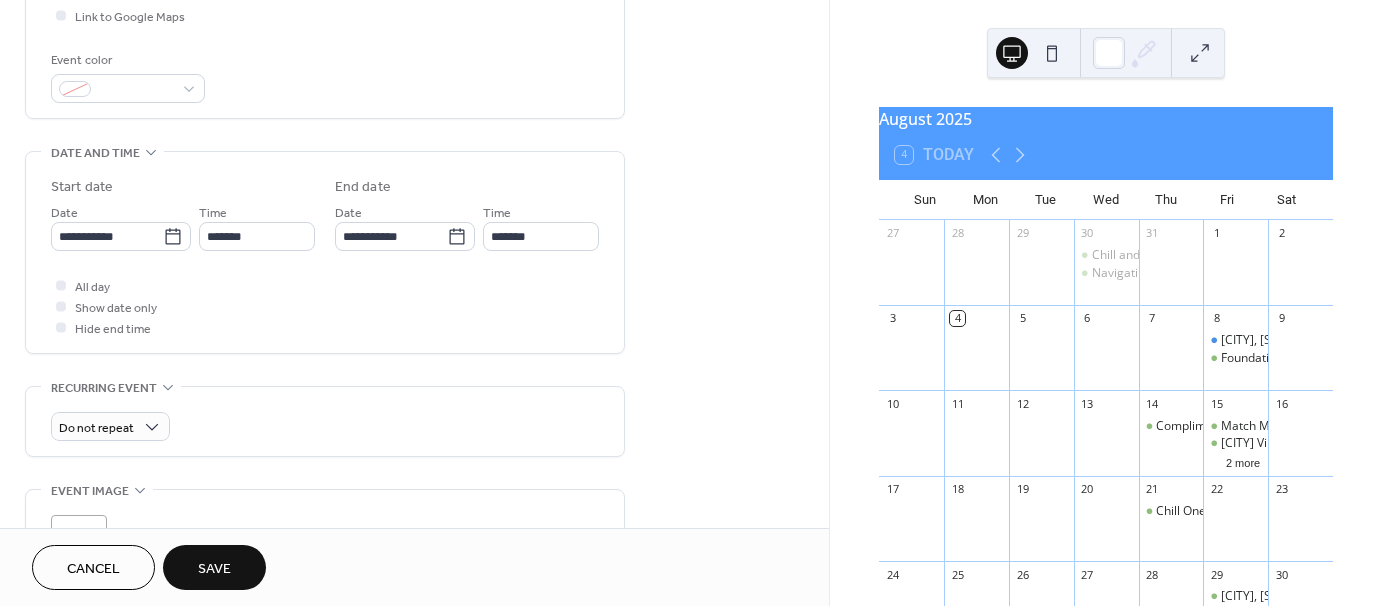 click on "Do not repeat" at bounding box center [325, 426] 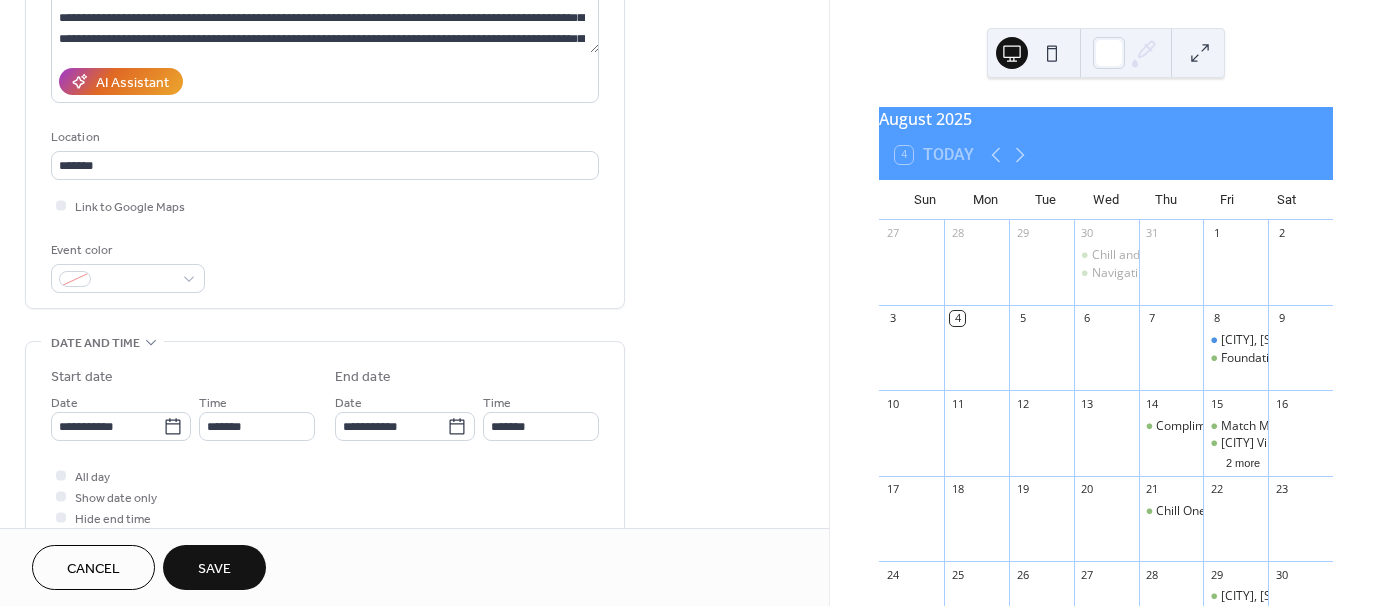 scroll, scrollTop: 0, scrollLeft: 0, axis: both 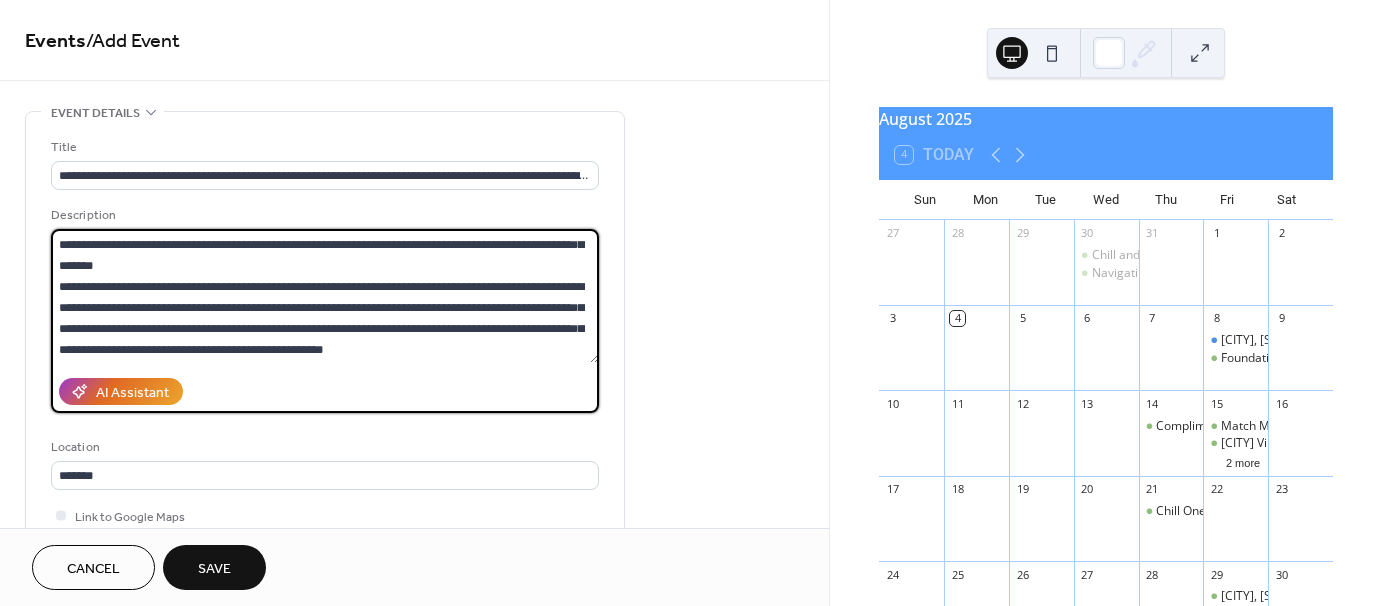 drag, startPoint x: 427, startPoint y: 362, endPoint x: 48, endPoint y: 293, distance: 385.2298 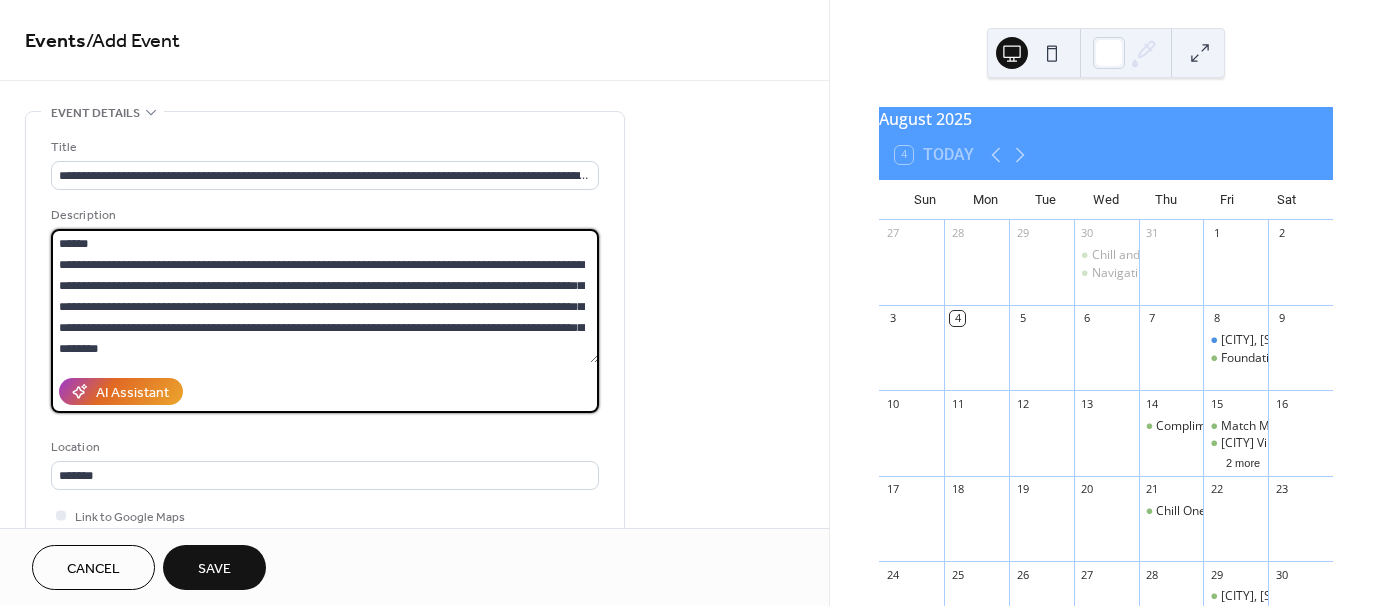 scroll, scrollTop: 41, scrollLeft: 0, axis: vertical 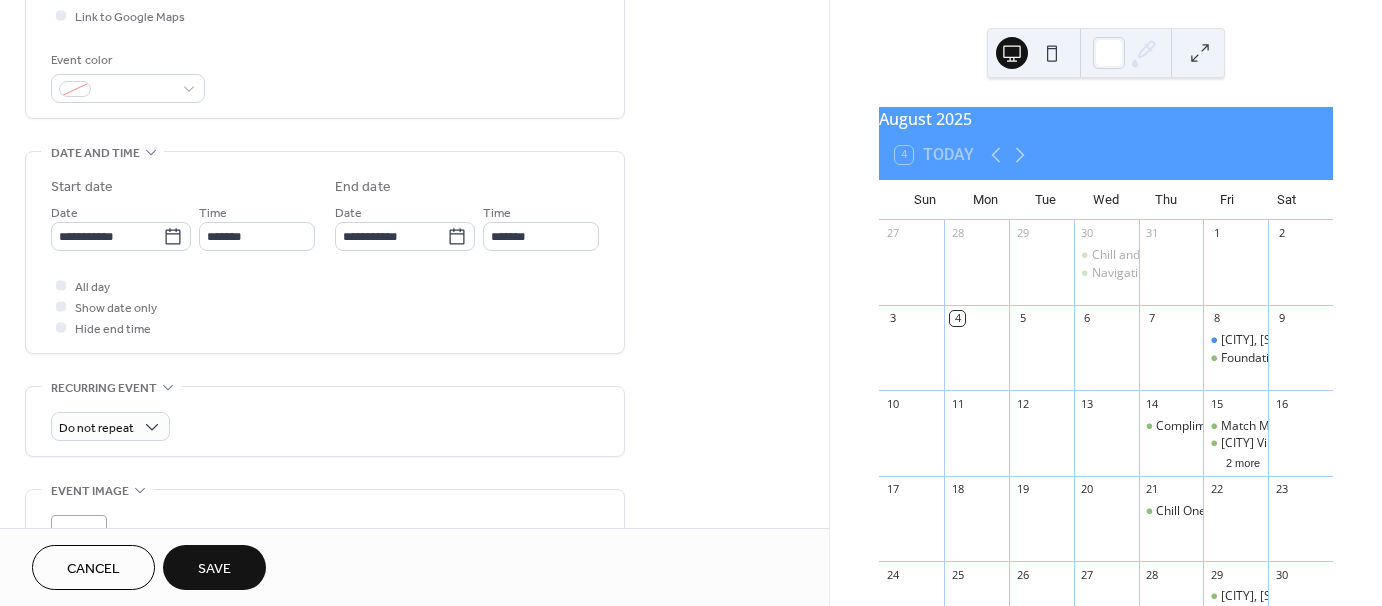 click on "Do not repeat" at bounding box center [325, 421] 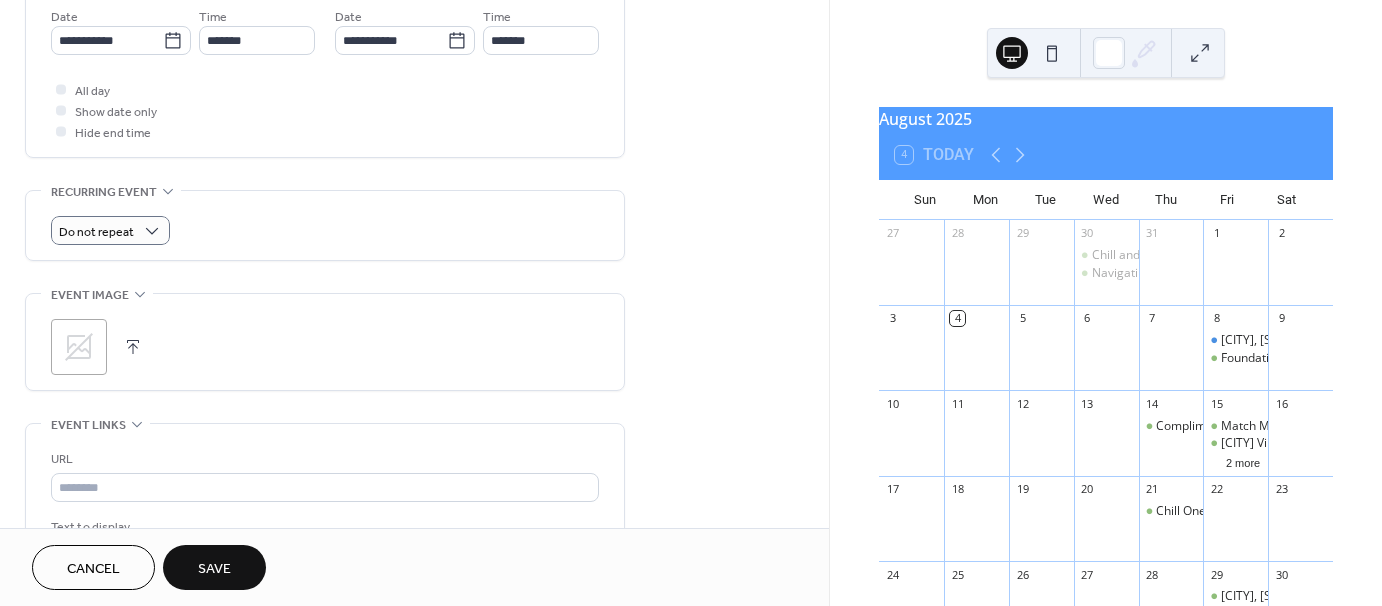 scroll, scrollTop: 700, scrollLeft: 0, axis: vertical 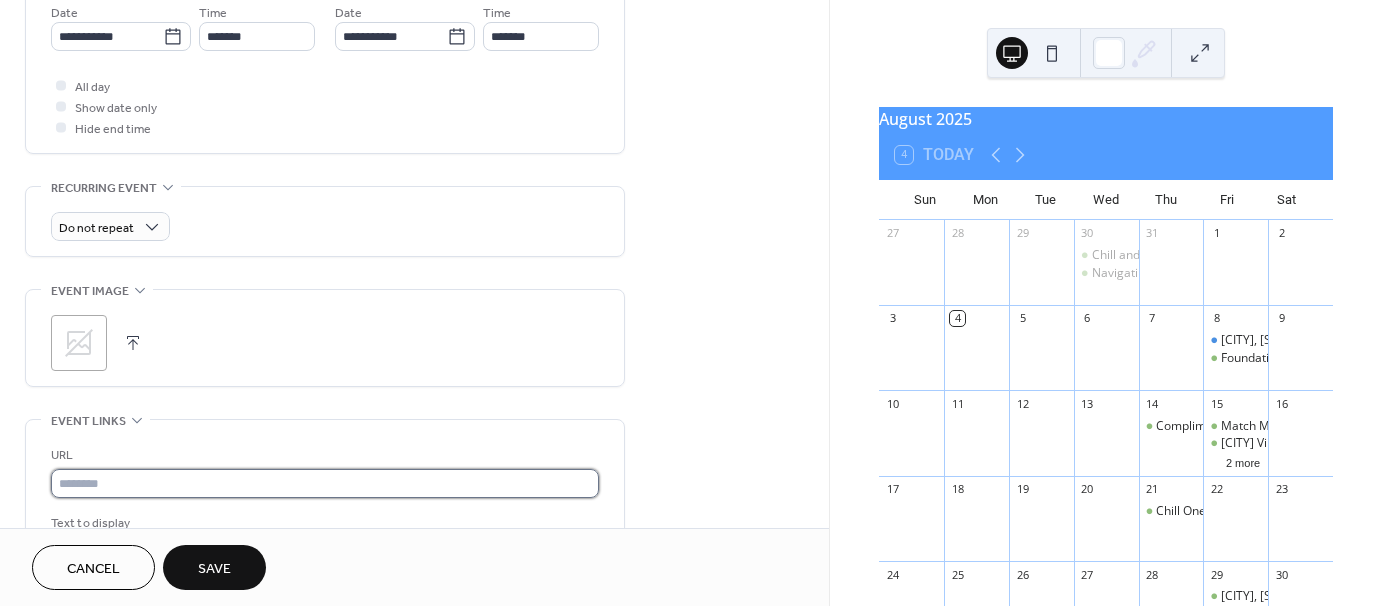 click at bounding box center (325, 483) 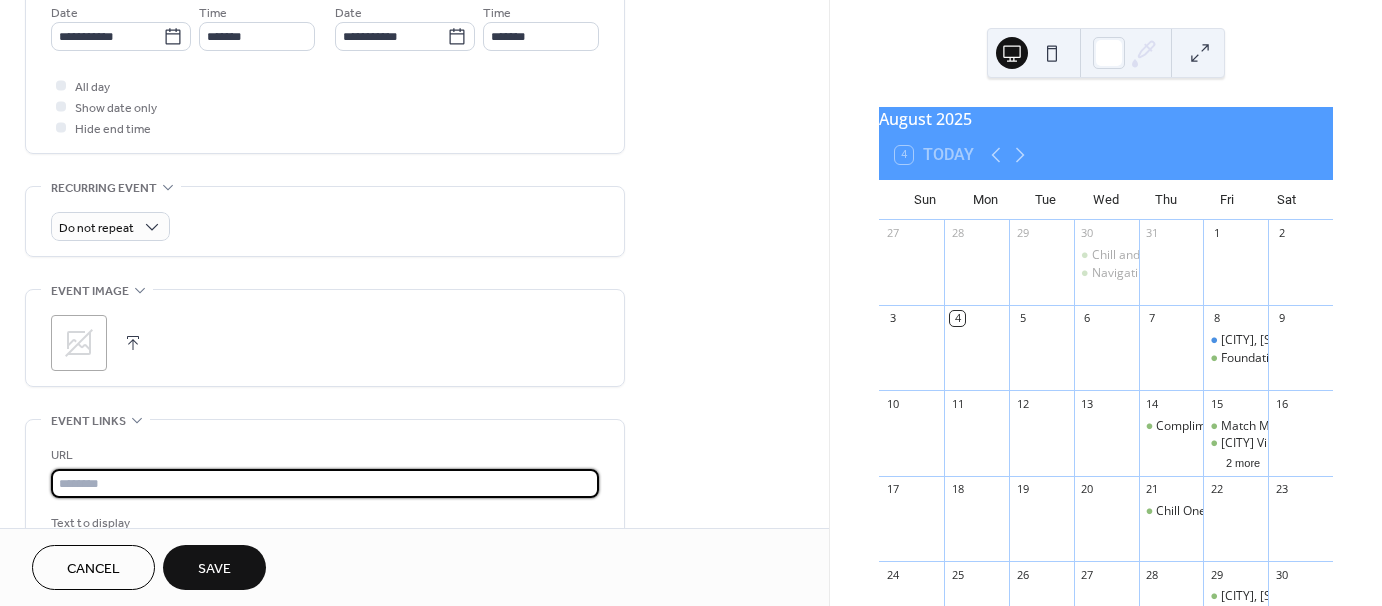 paste on "**********" 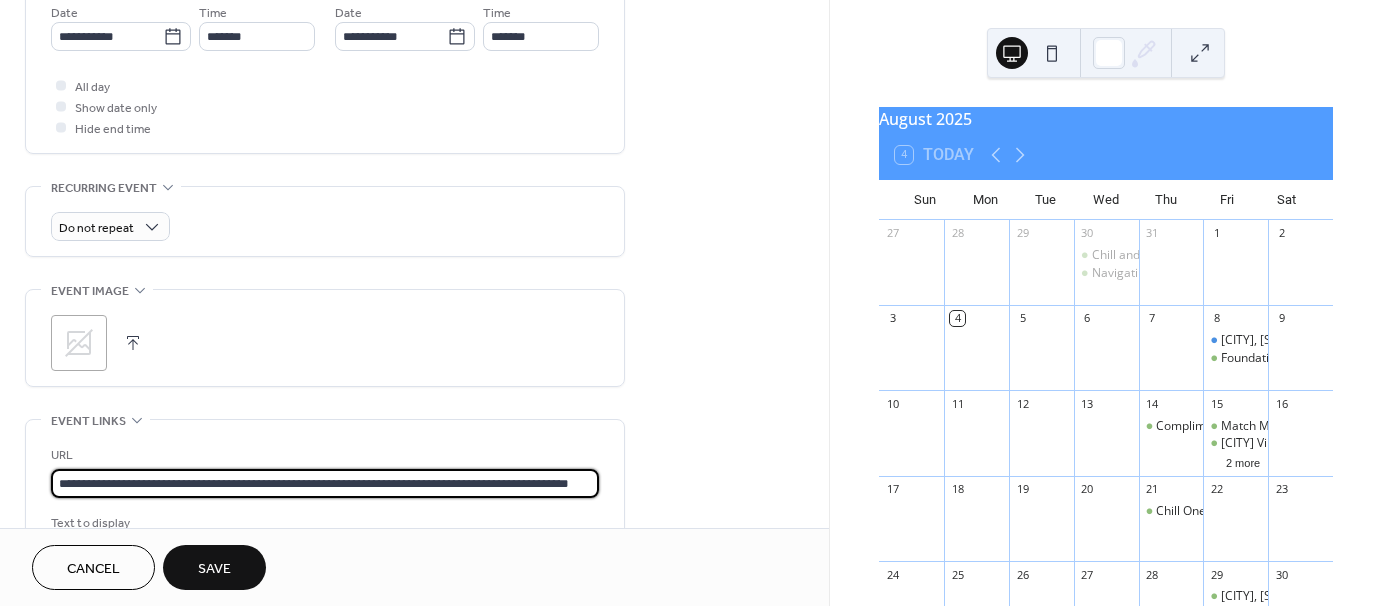 scroll, scrollTop: 0, scrollLeft: 64, axis: horizontal 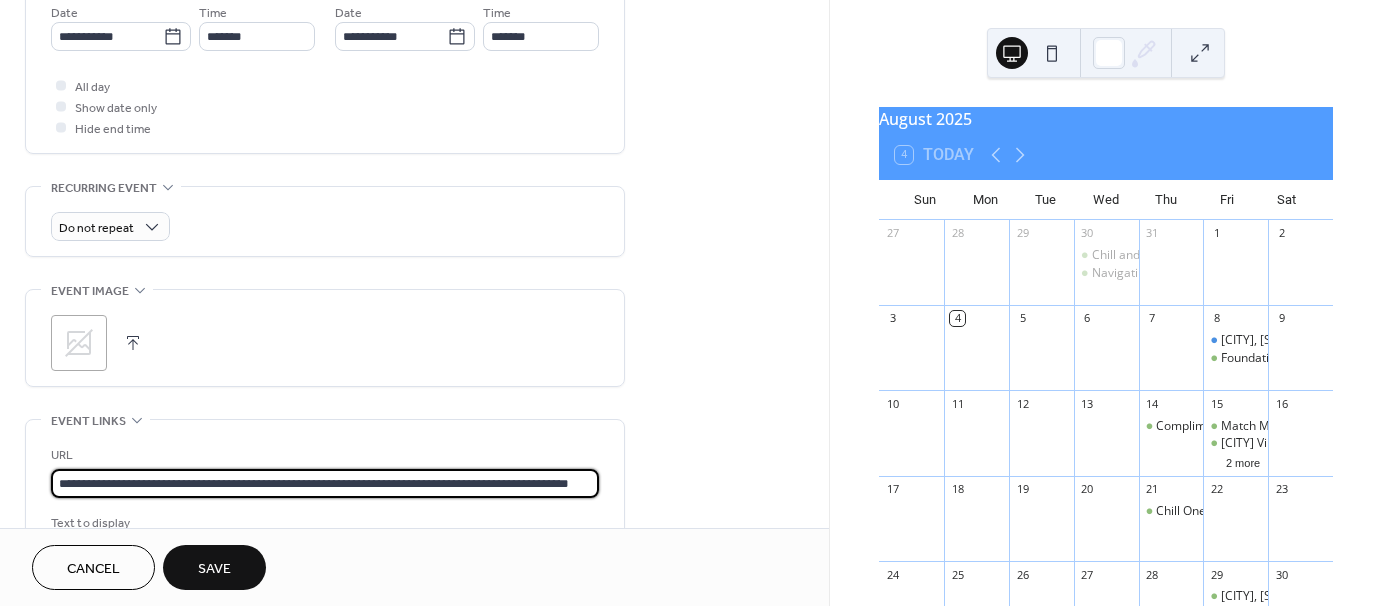 type on "**********" 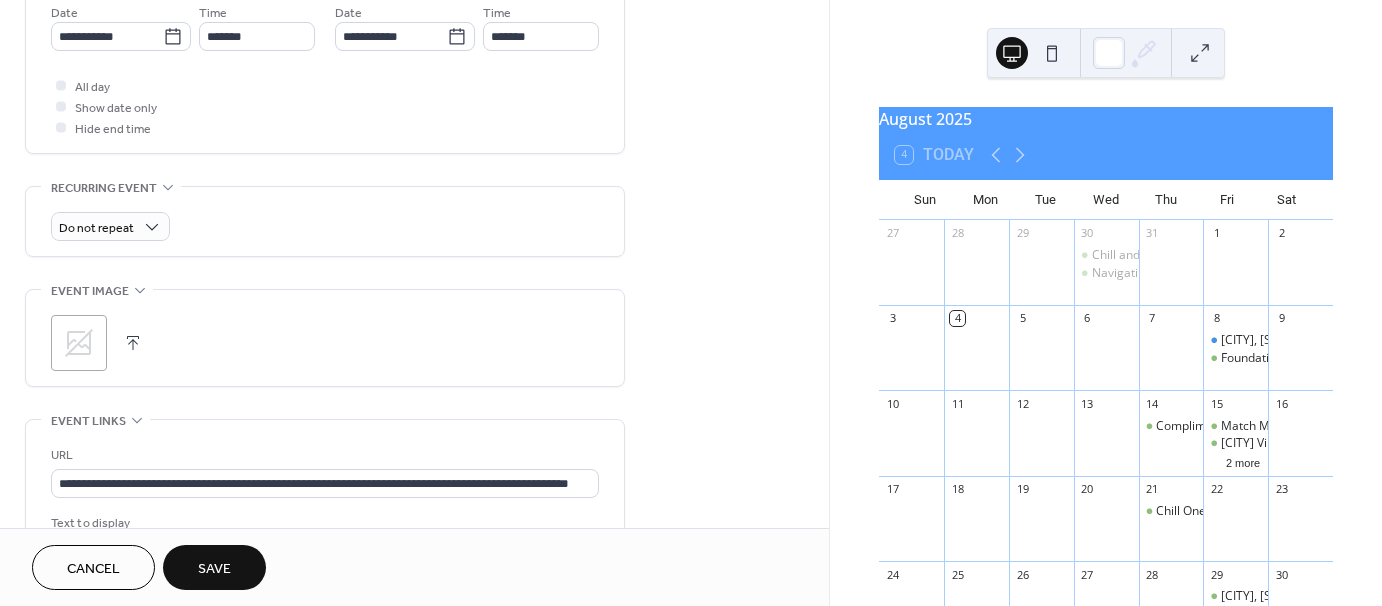 click on "Save" at bounding box center (214, 569) 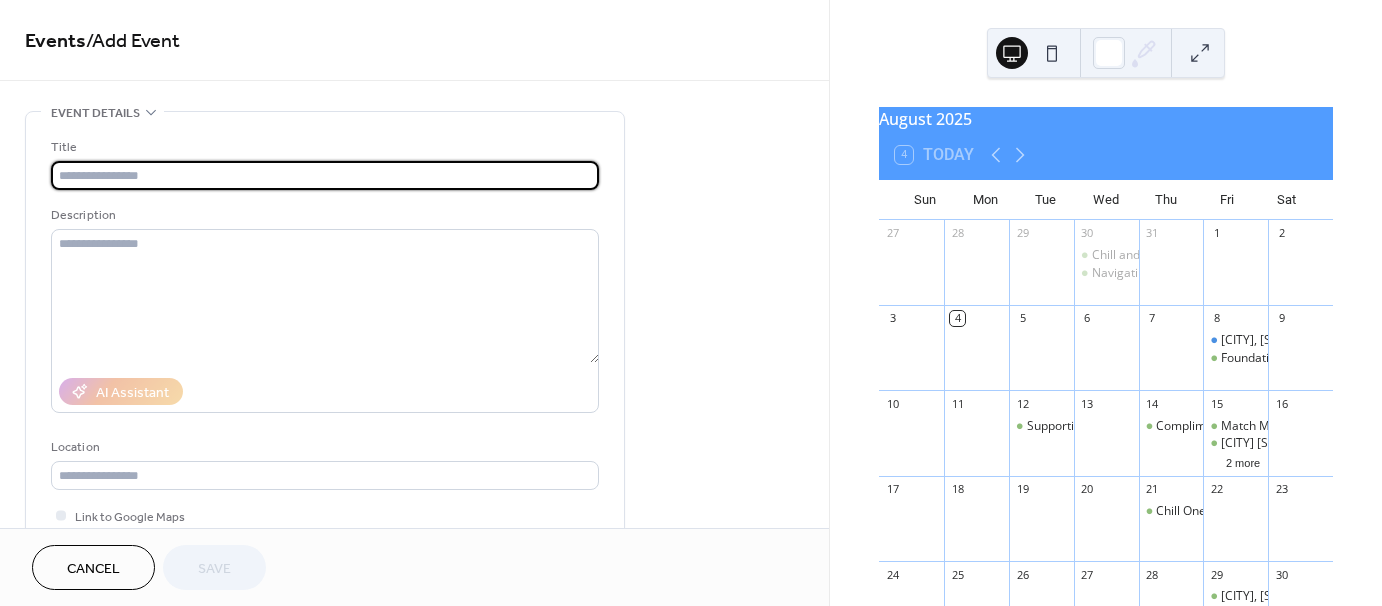 scroll, scrollTop: 0, scrollLeft: 0, axis: both 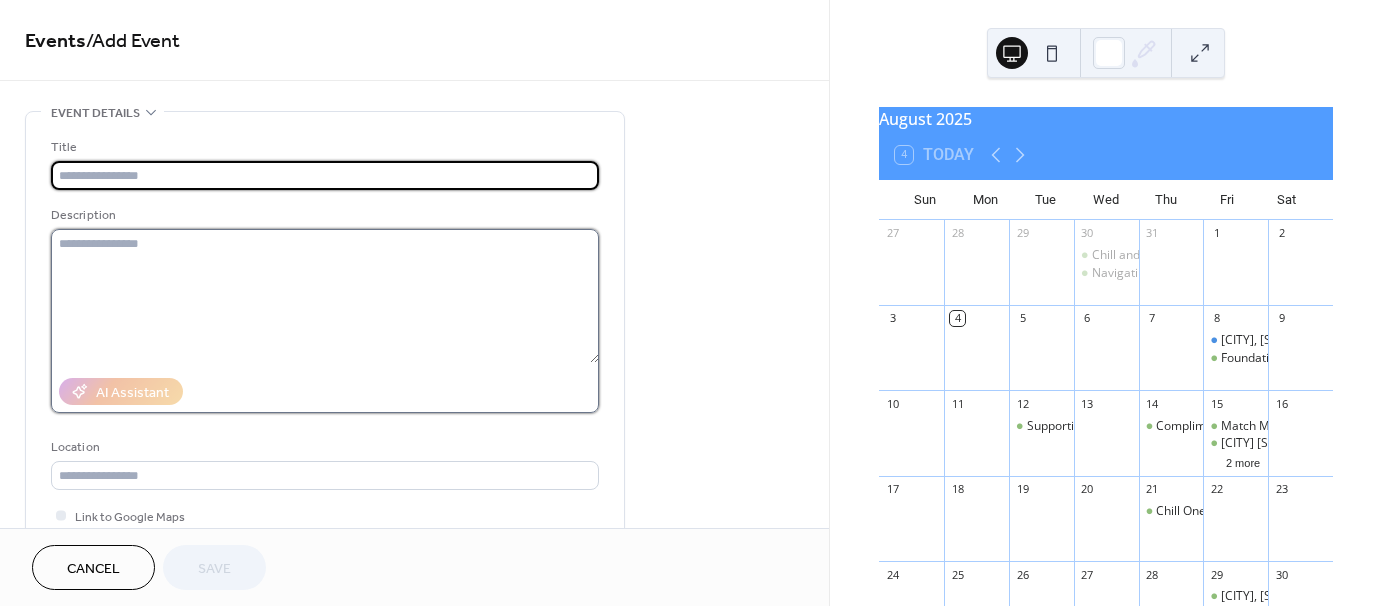 click at bounding box center [325, 296] 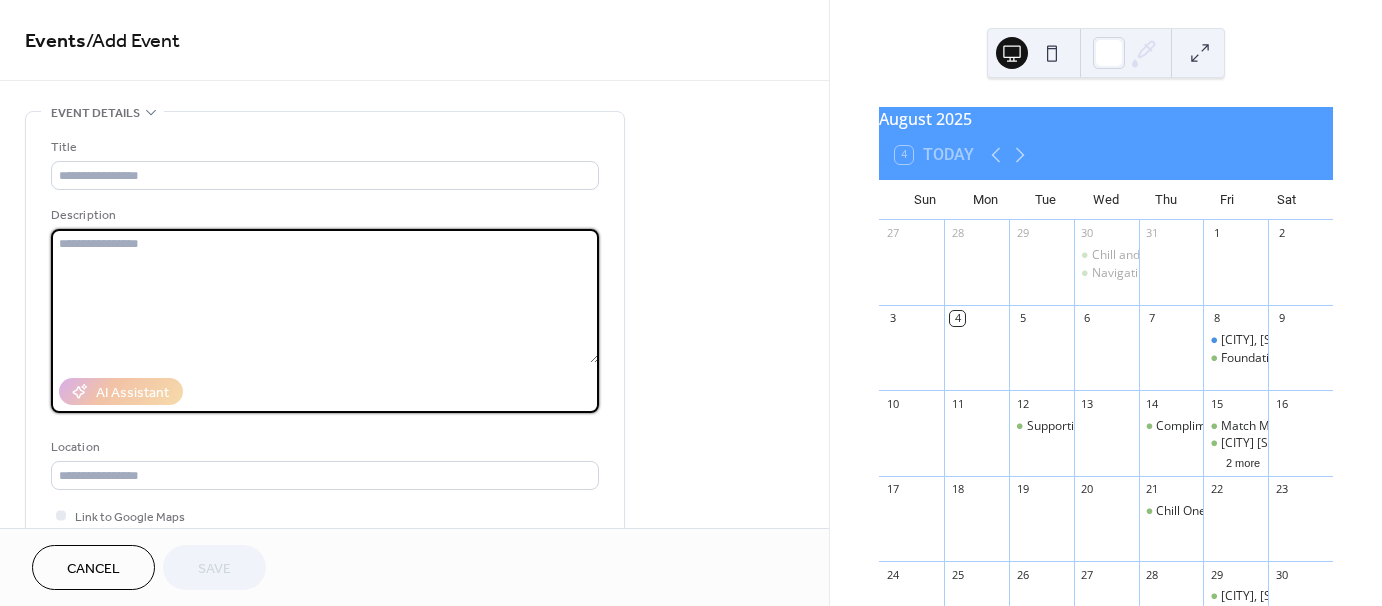 paste on "**********" 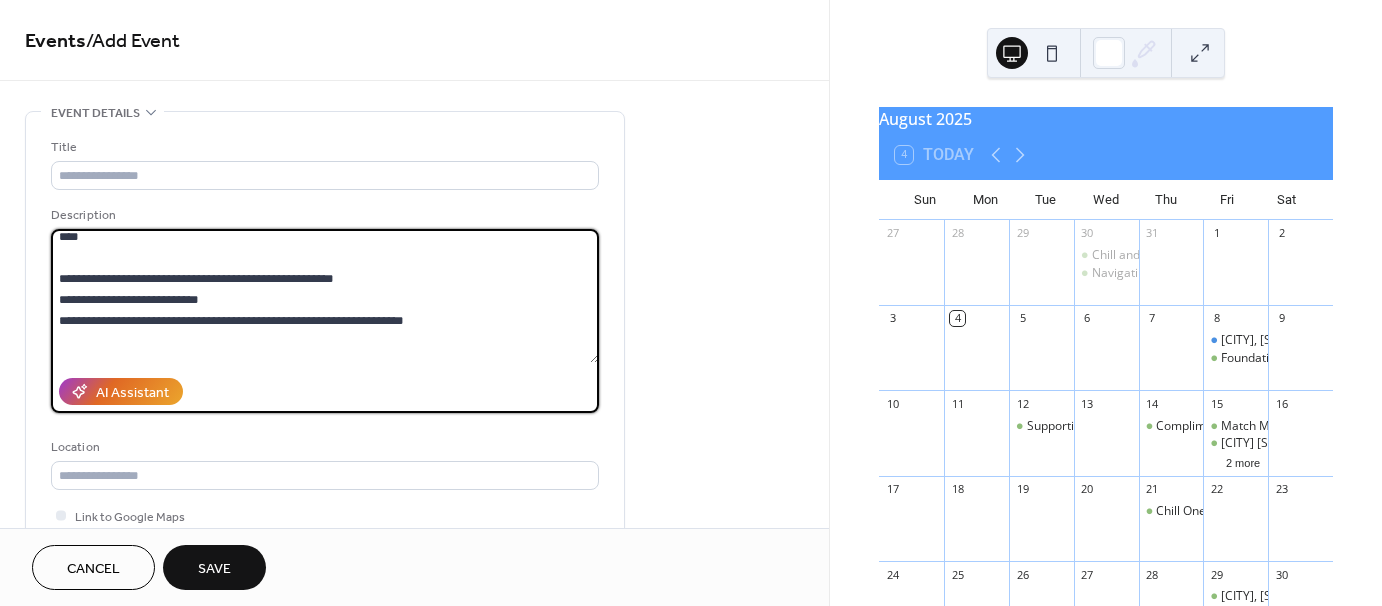 scroll, scrollTop: 233, scrollLeft: 0, axis: vertical 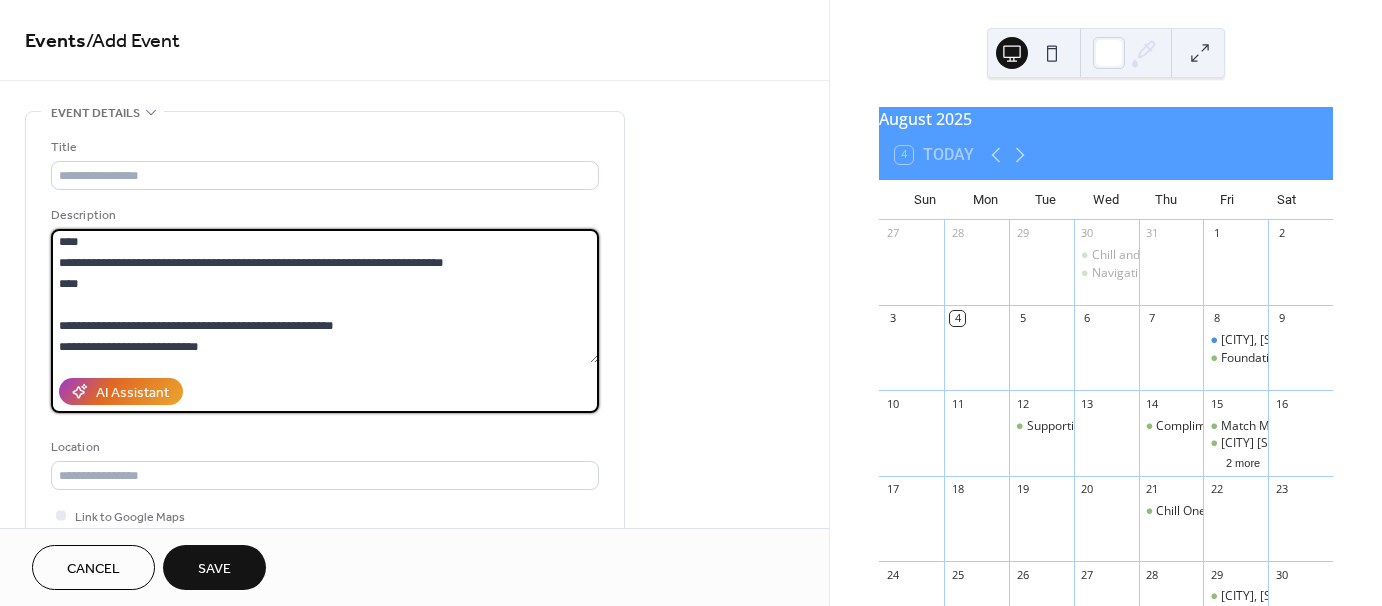 click on "**********" at bounding box center [325, 296] 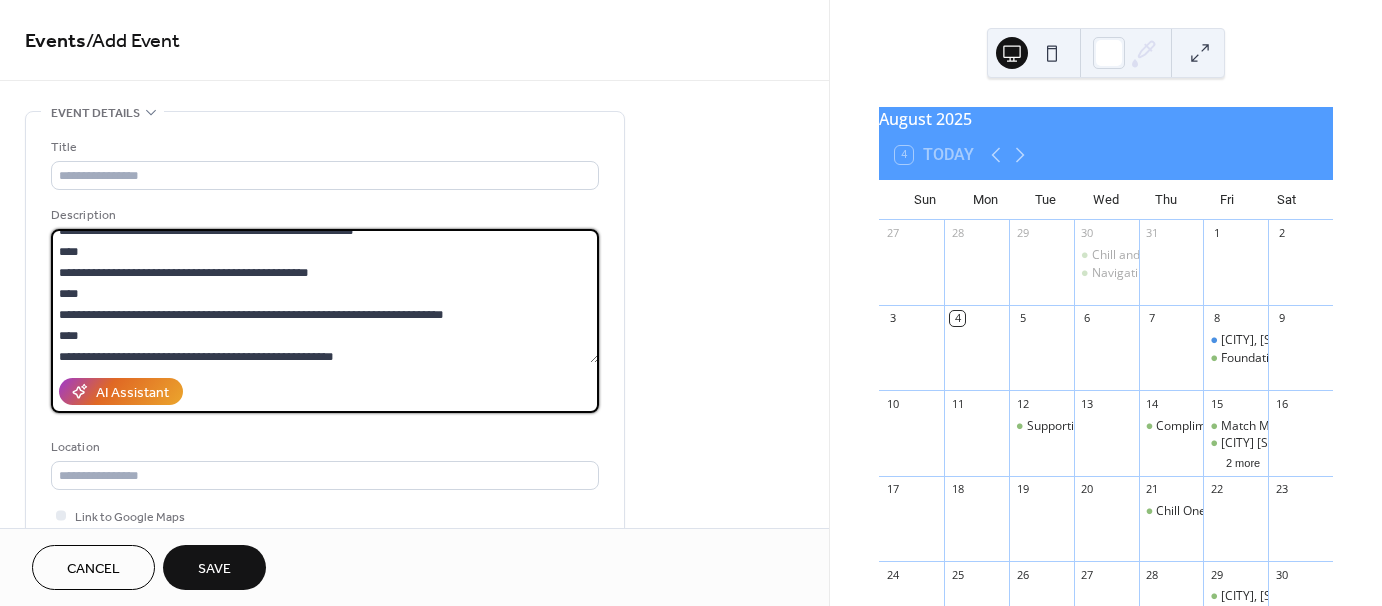 scroll, scrollTop: 133, scrollLeft: 0, axis: vertical 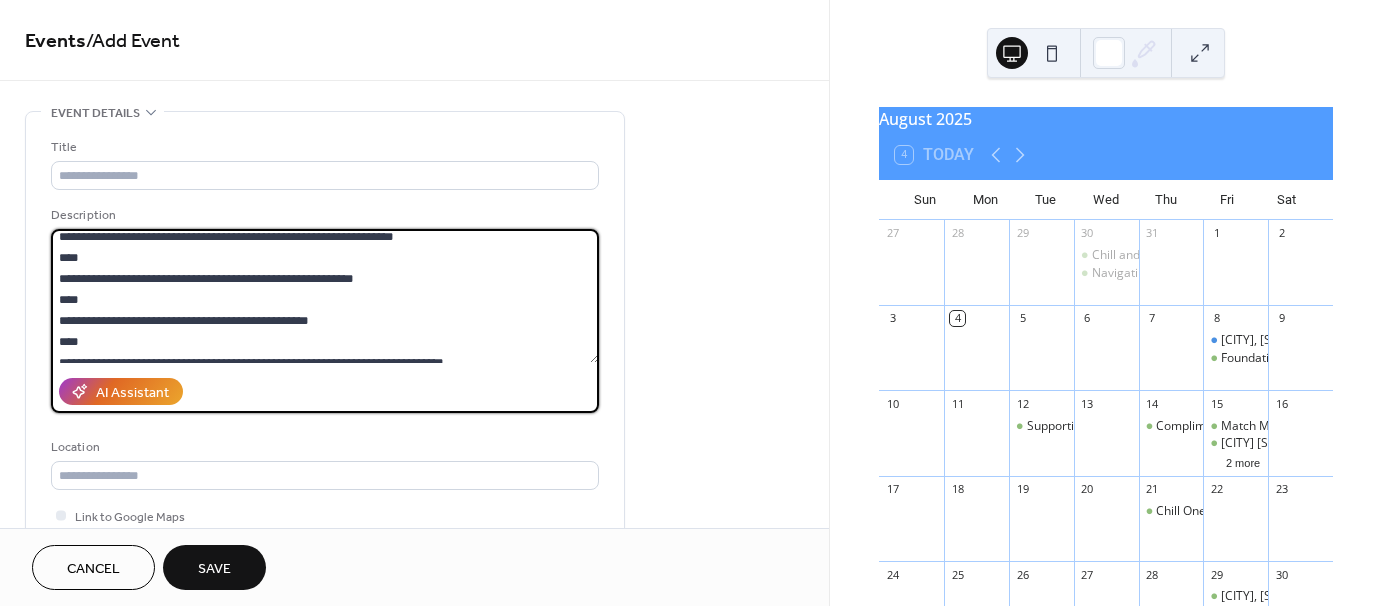 click on "**********" at bounding box center (325, 296) 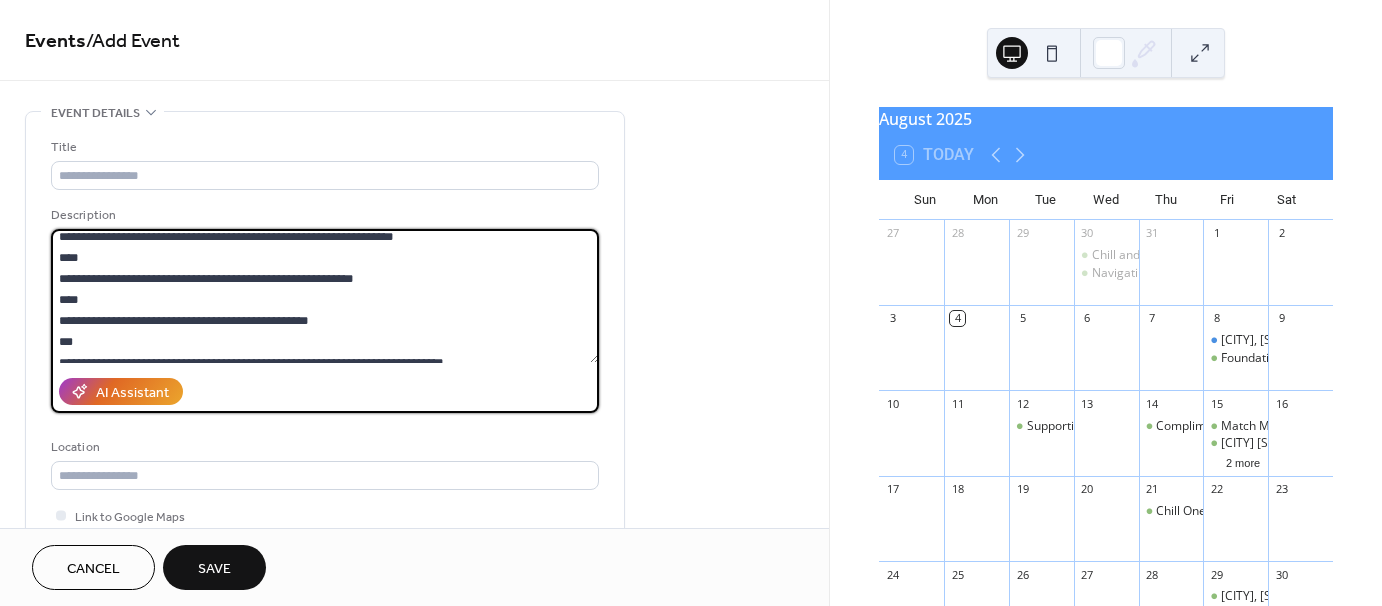 click on "**********" at bounding box center (325, 296) 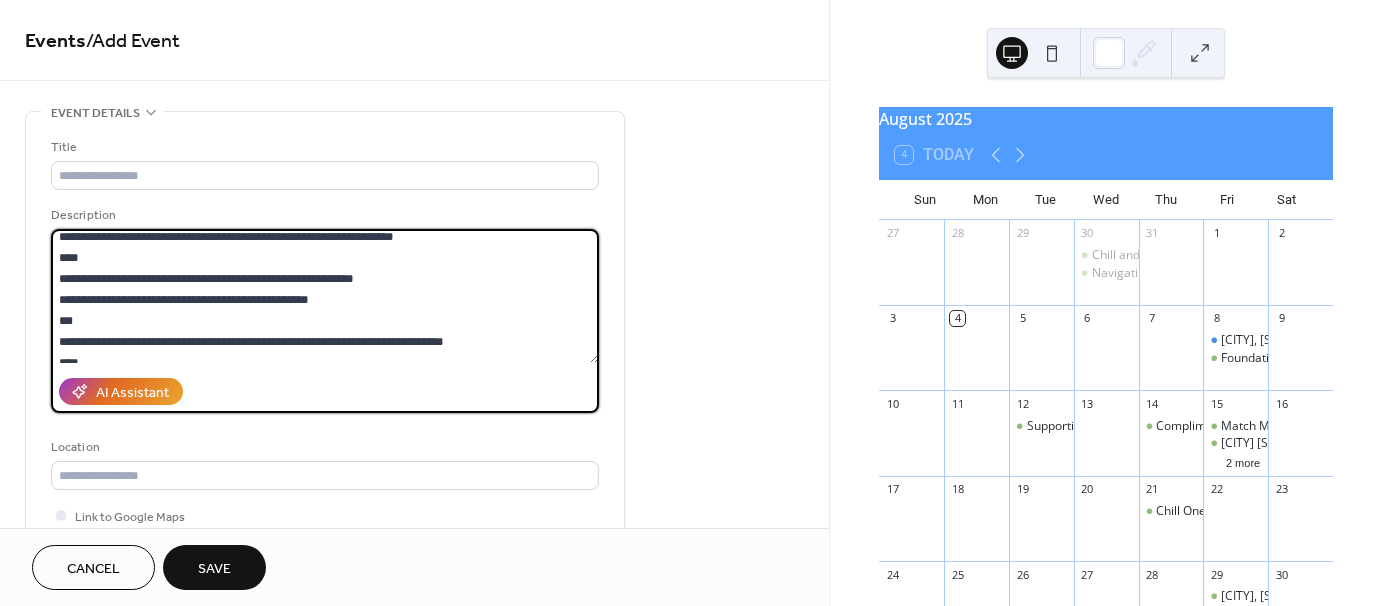 click on "**********" at bounding box center (325, 296) 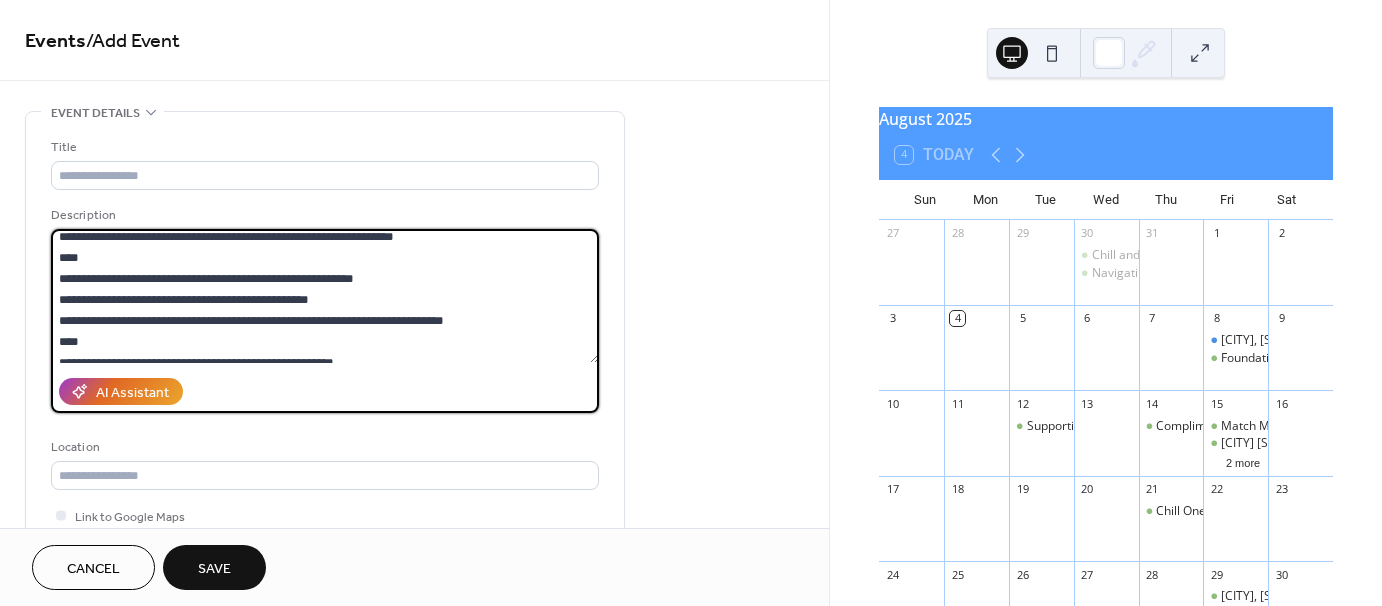 click on "**********" at bounding box center [325, 296] 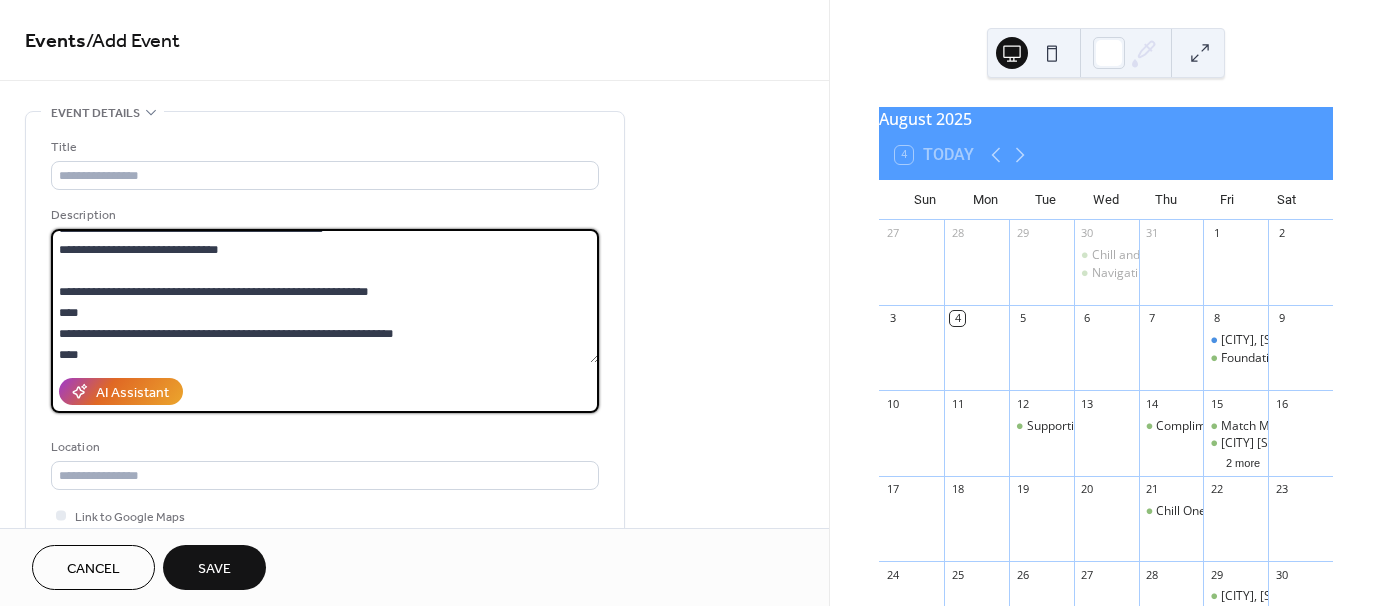 scroll, scrollTop: 33, scrollLeft: 0, axis: vertical 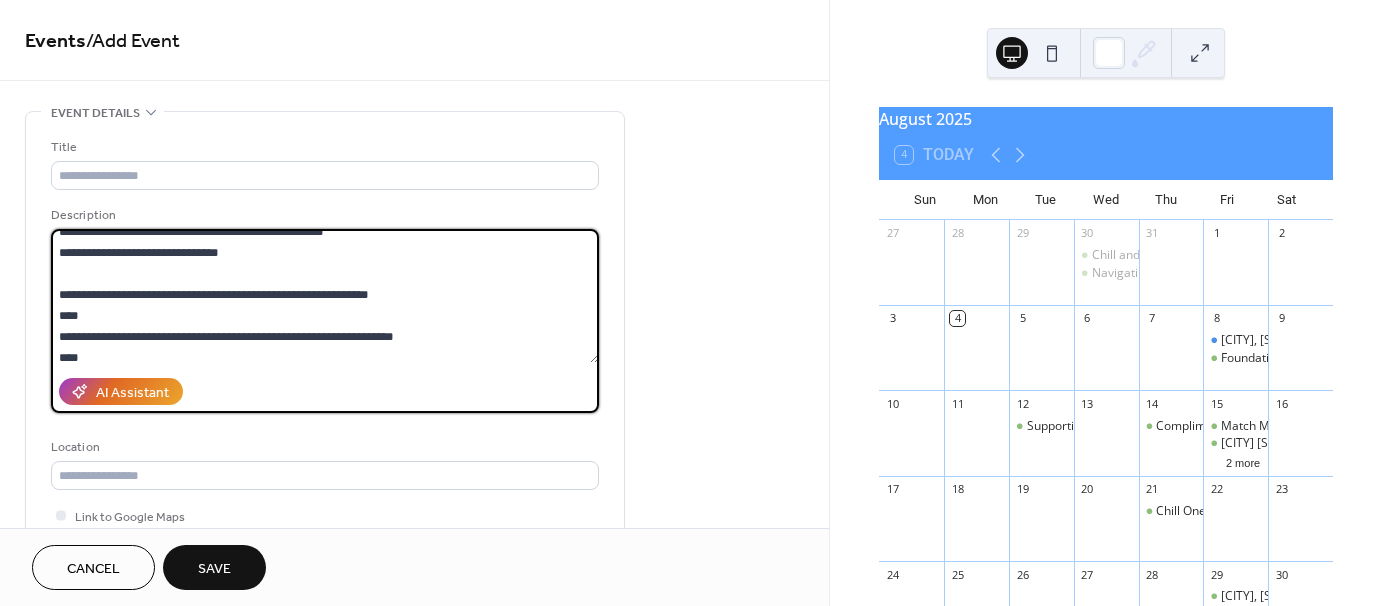 click on "**********" at bounding box center [325, 296] 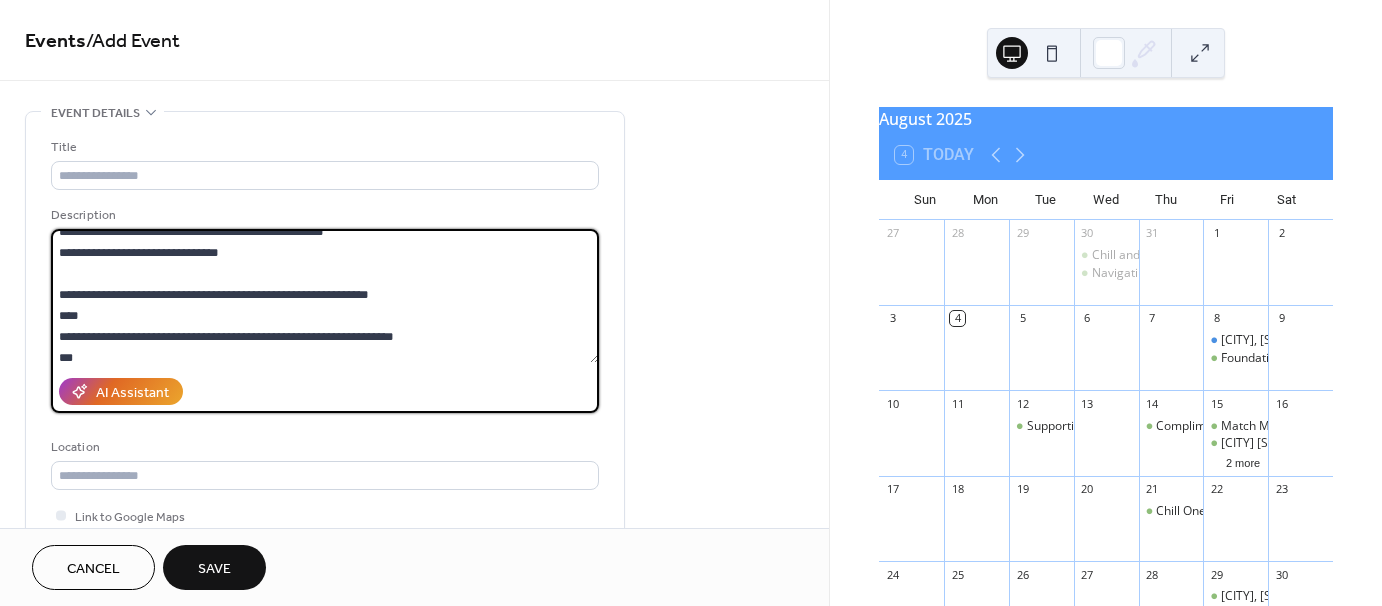 scroll, scrollTop: 40, scrollLeft: 0, axis: vertical 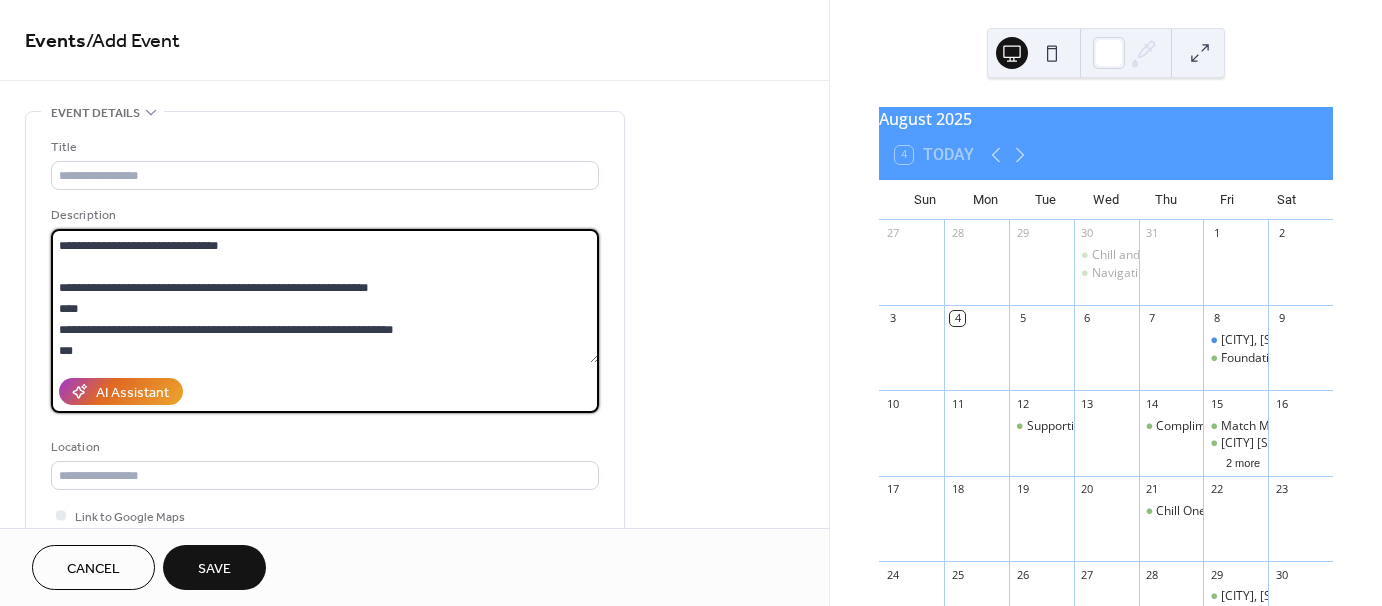 click on "**********" at bounding box center [325, 296] 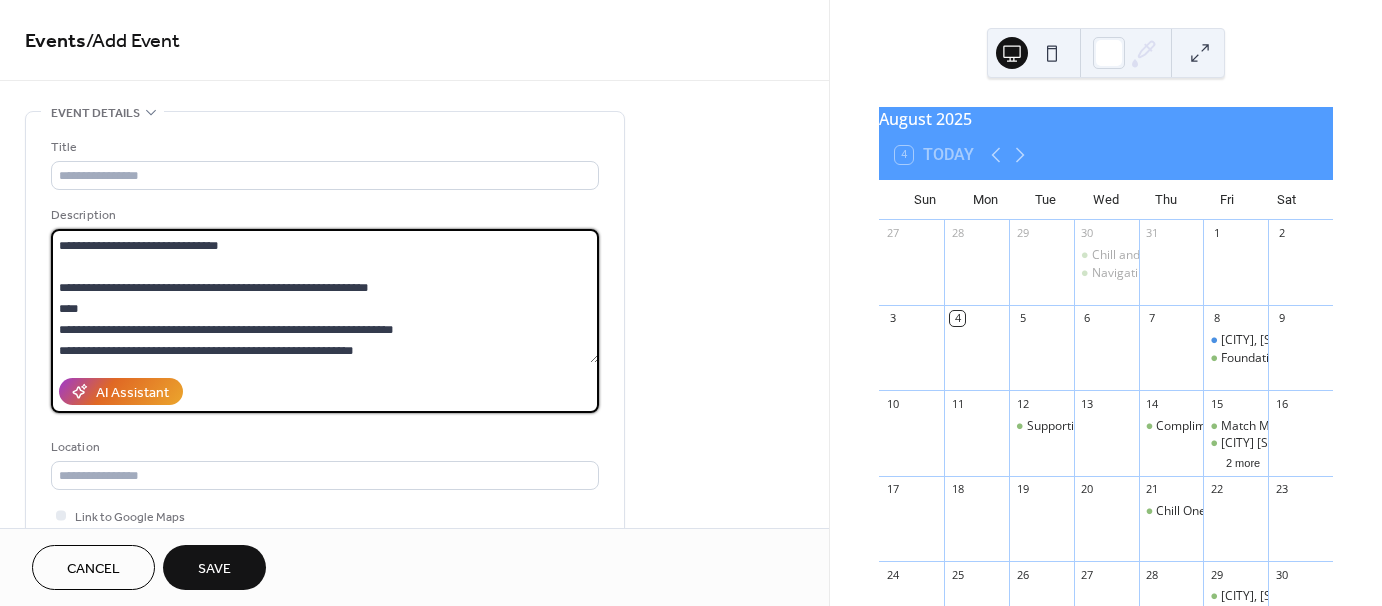 click on "**********" at bounding box center (325, 296) 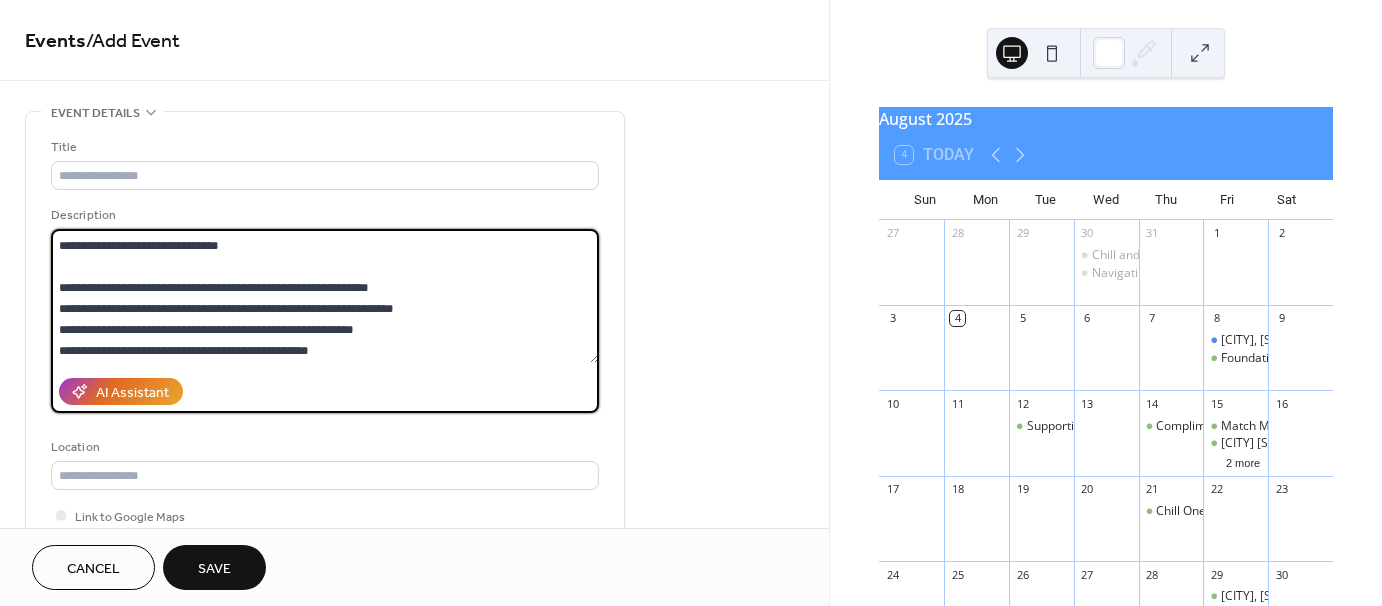 click on "**********" at bounding box center [325, 296] 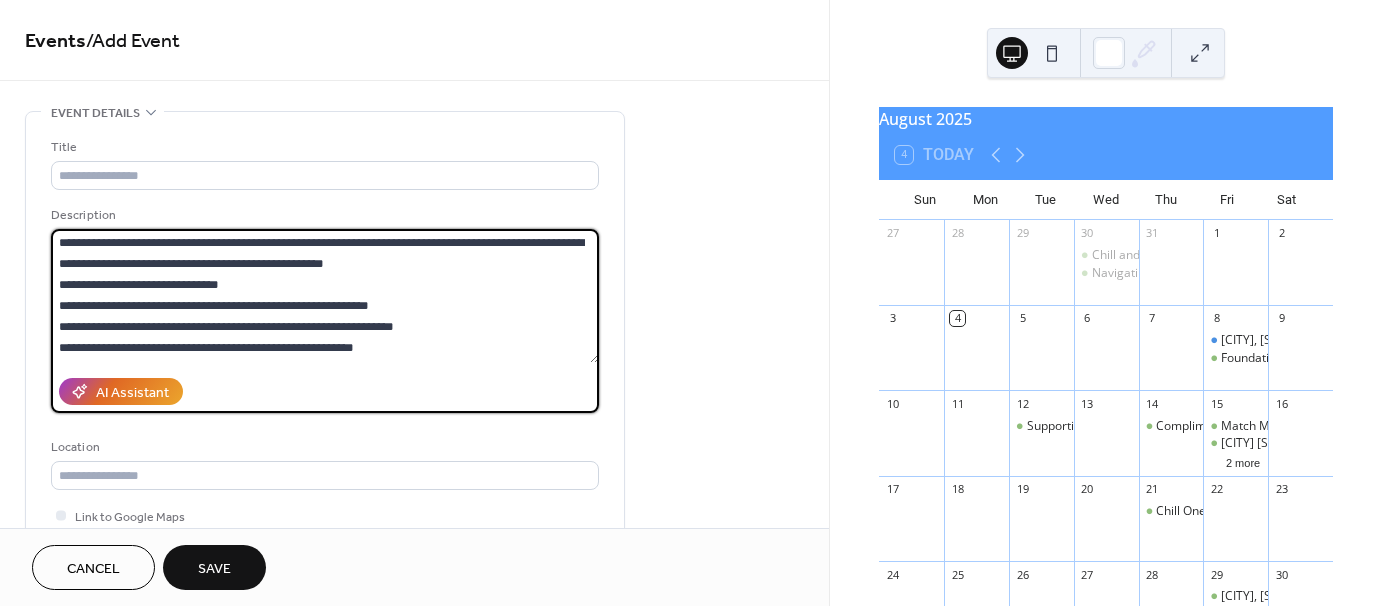 scroll, scrollTop: 0, scrollLeft: 0, axis: both 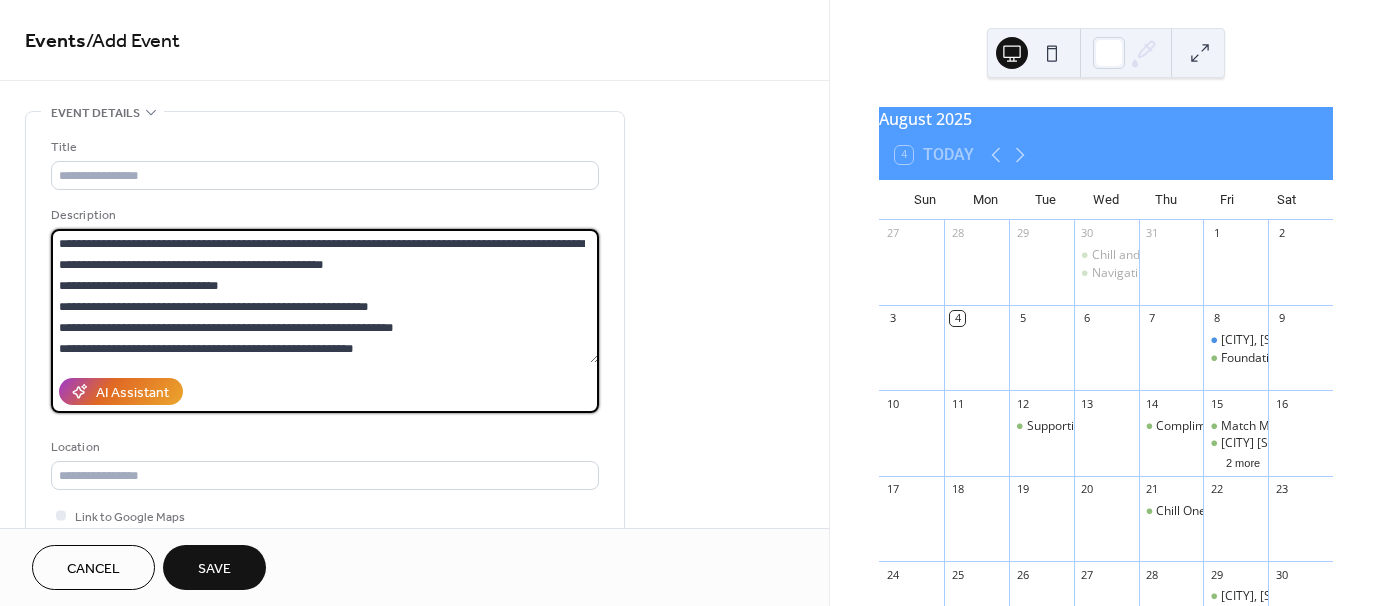 drag, startPoint x: 438, startPoint y: 264, endPoint x: 253, endPoint y: 271, distance: 185.13239 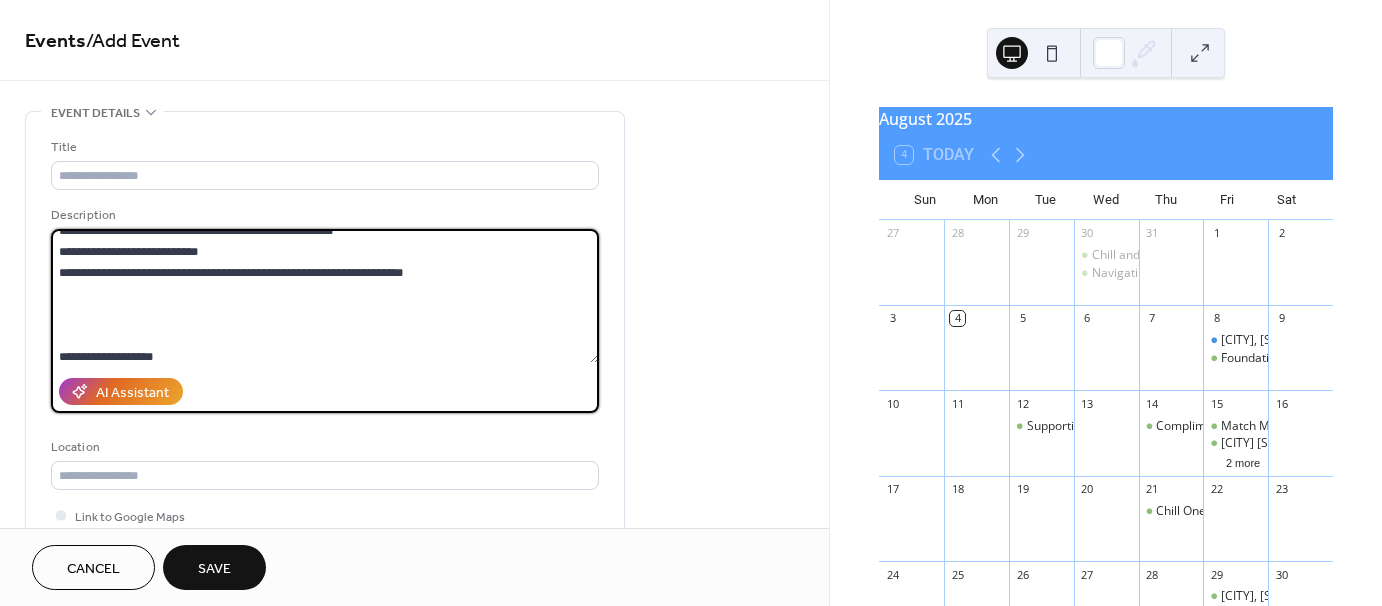 scroll, scrollTop: 188, scrollLeft: 0, axis: vertical 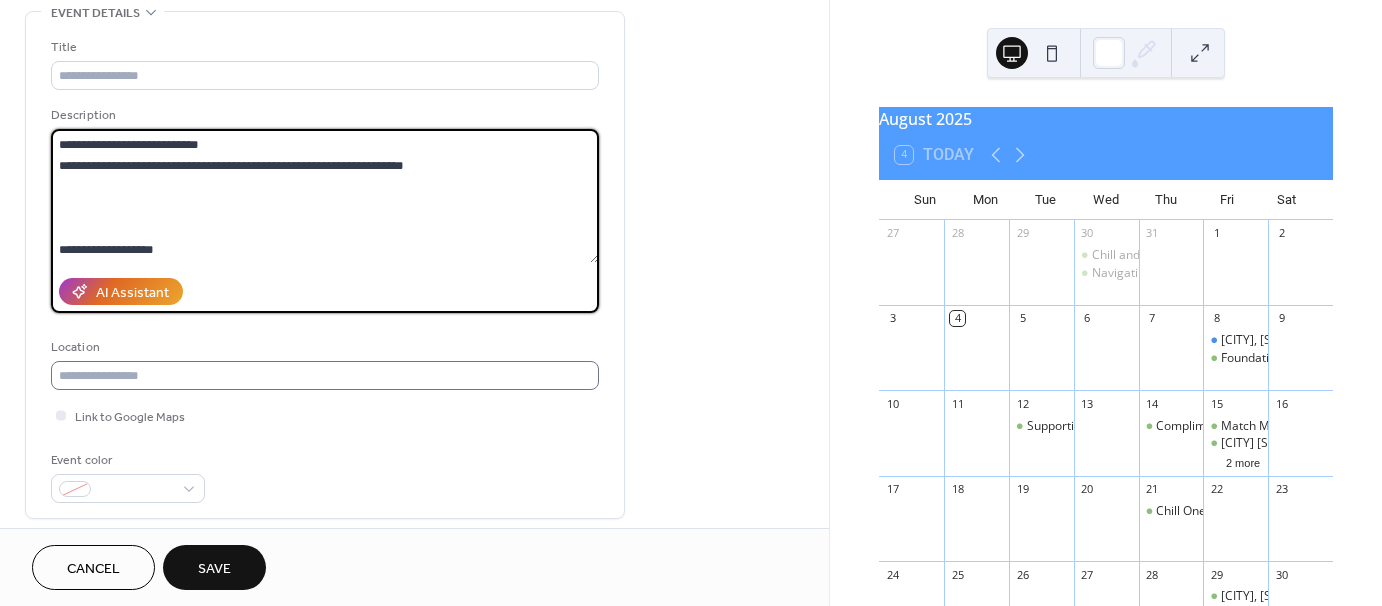 type on "**********" 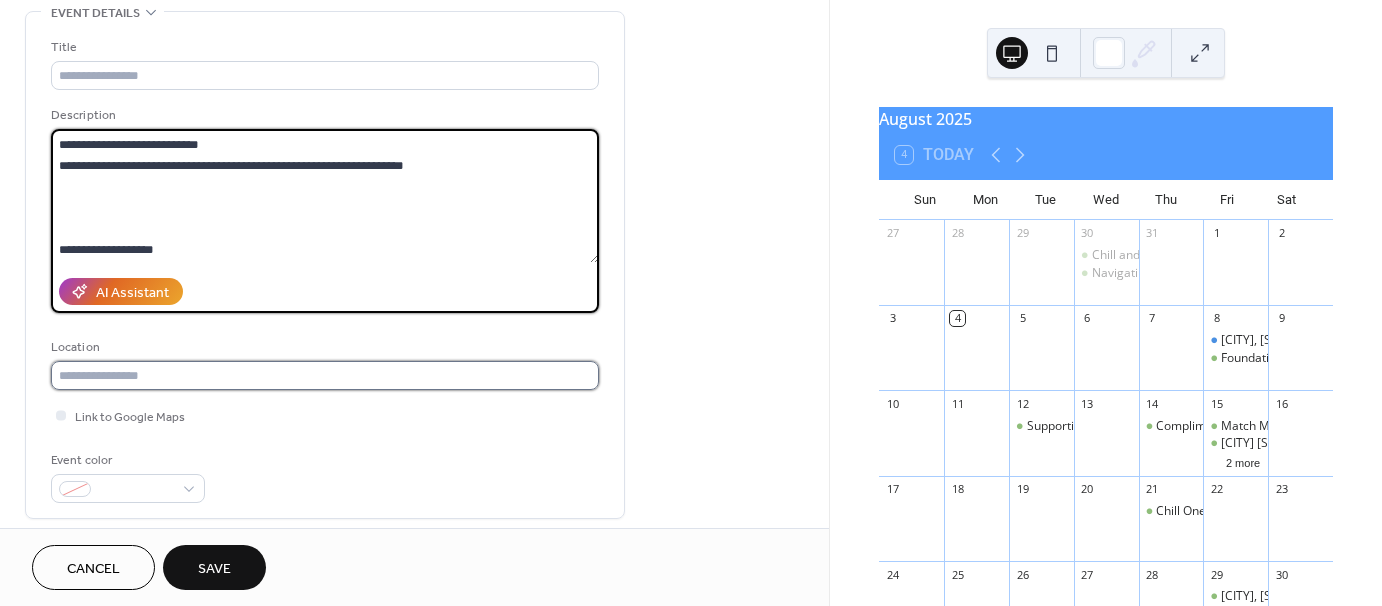 click at bounding box center [325, 375] 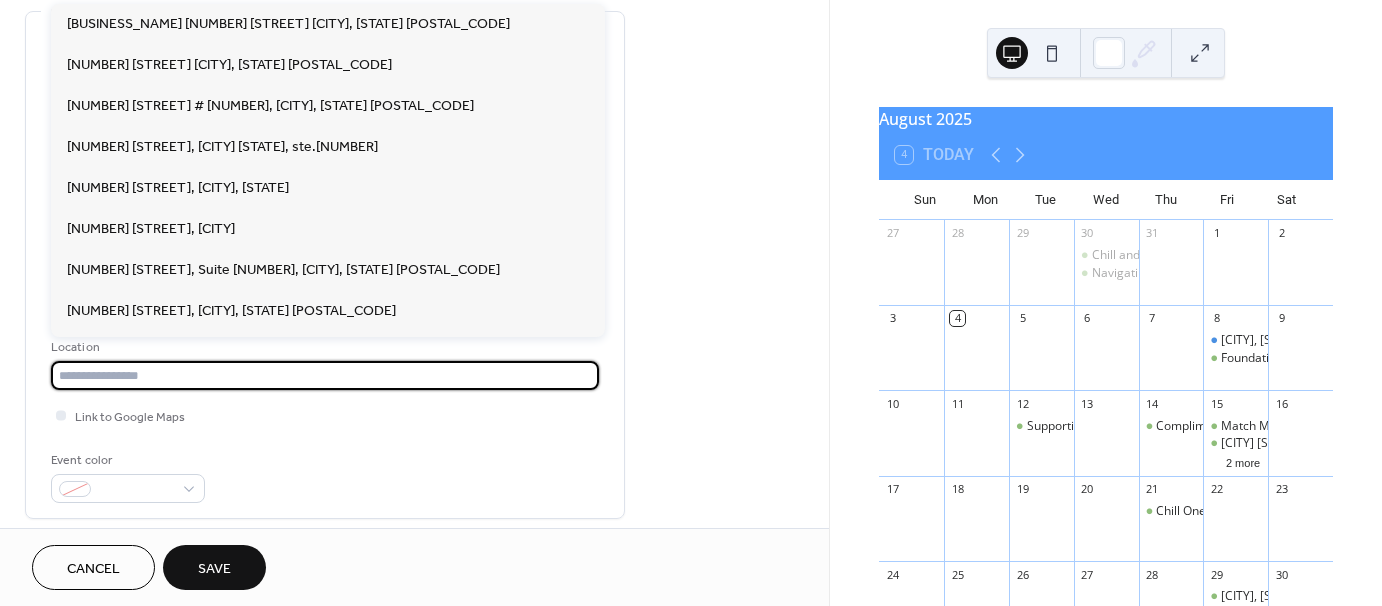 paste on "**********" 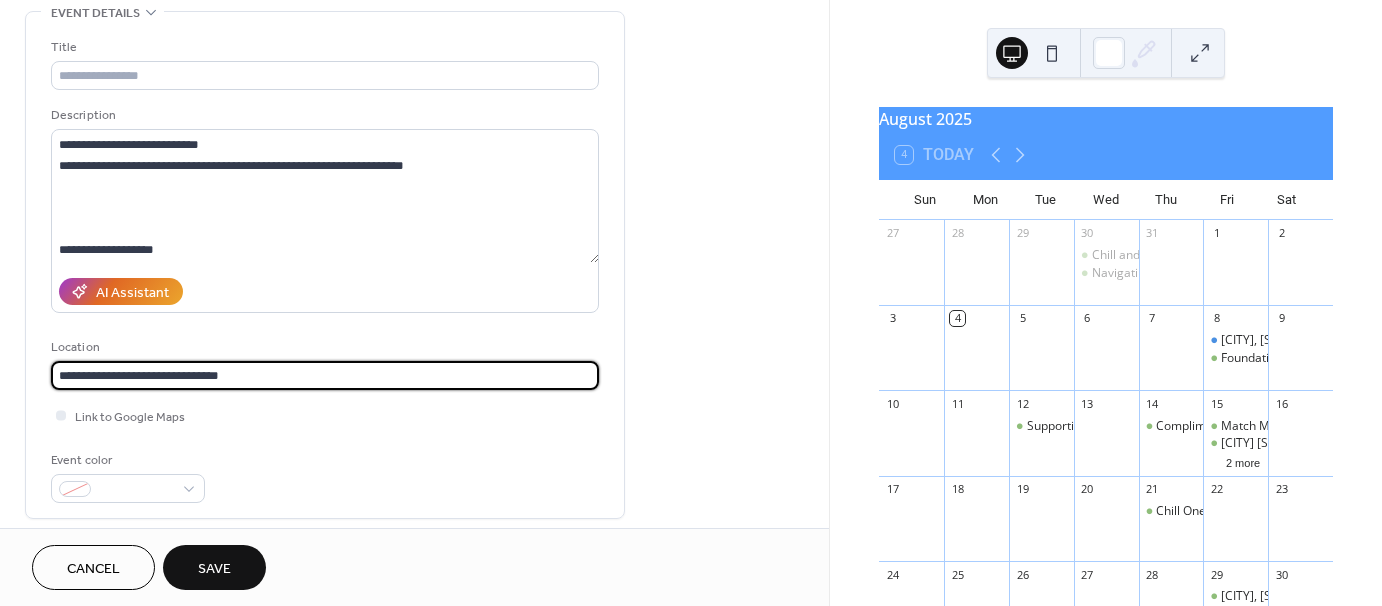 type on "**********" 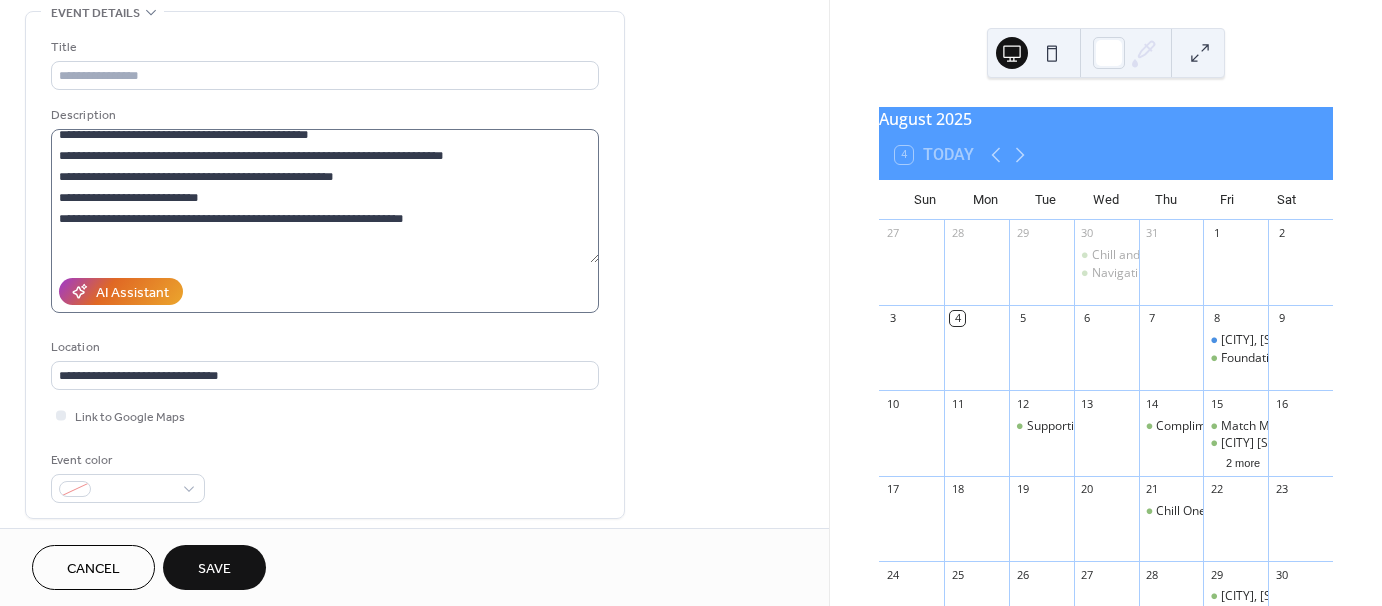 scroll, scrollTop: 0, scrollLeft: 0, axis: both 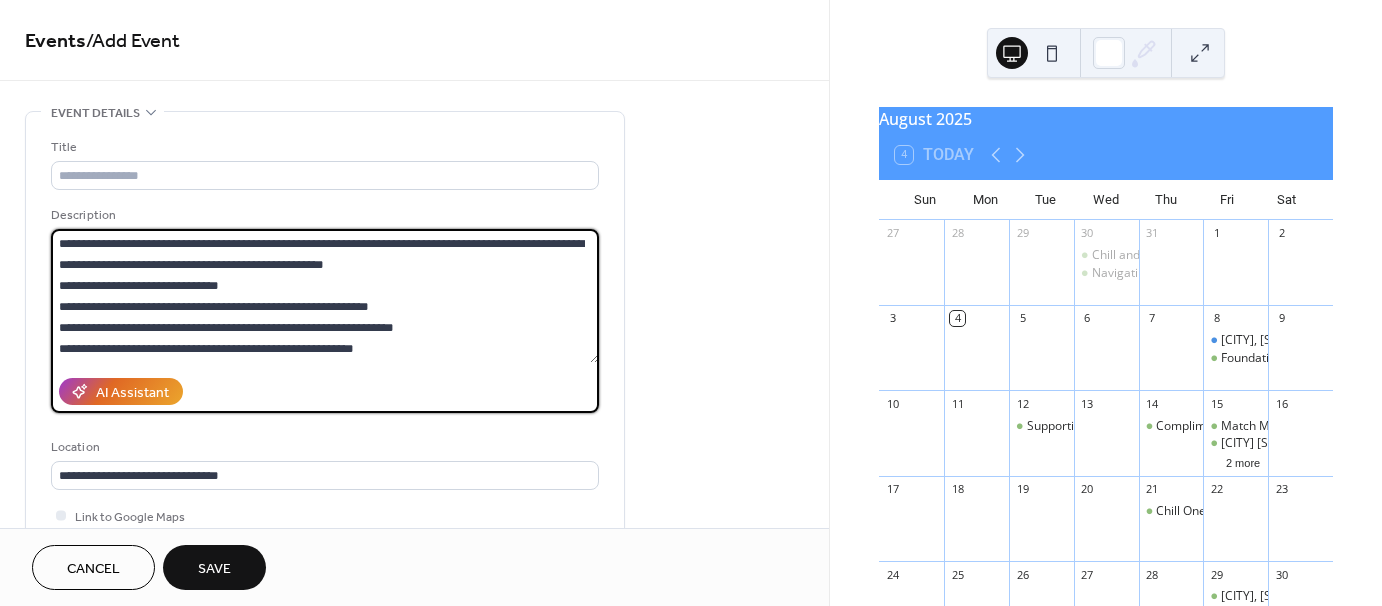 drag, startPoint x: 469, startPoint y: 243, endPoint x: 278, endPoint y: 247, distance: 191.04189 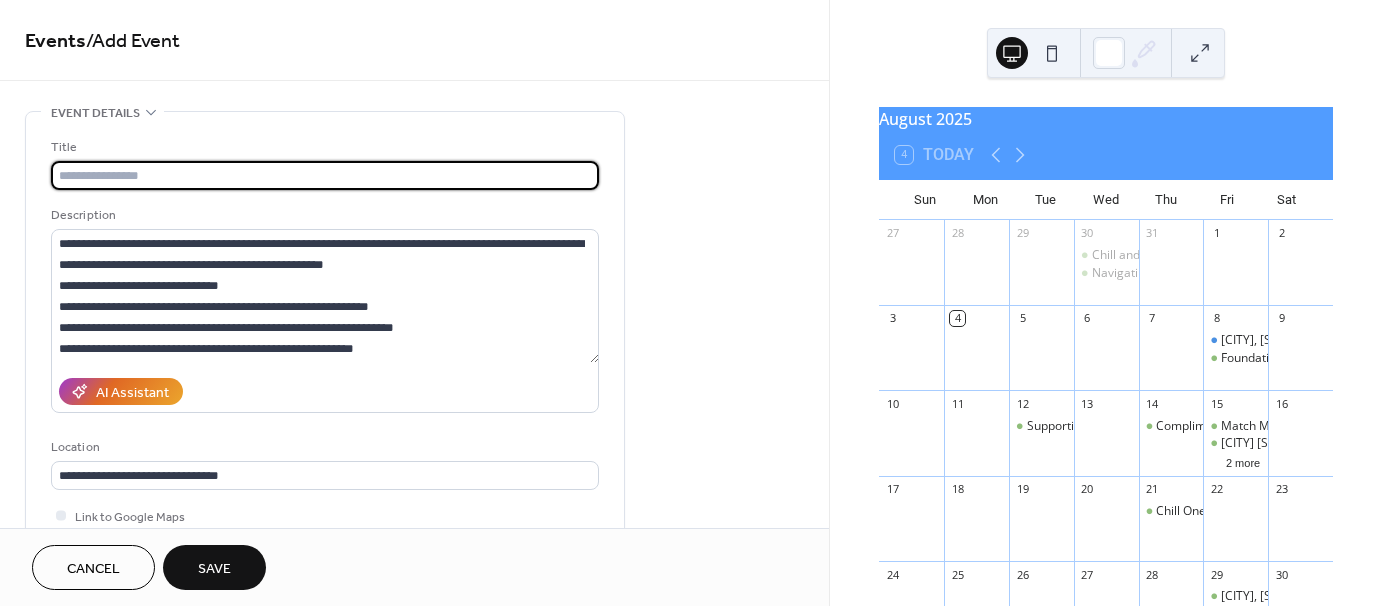 click at bounding box center [325, 175] 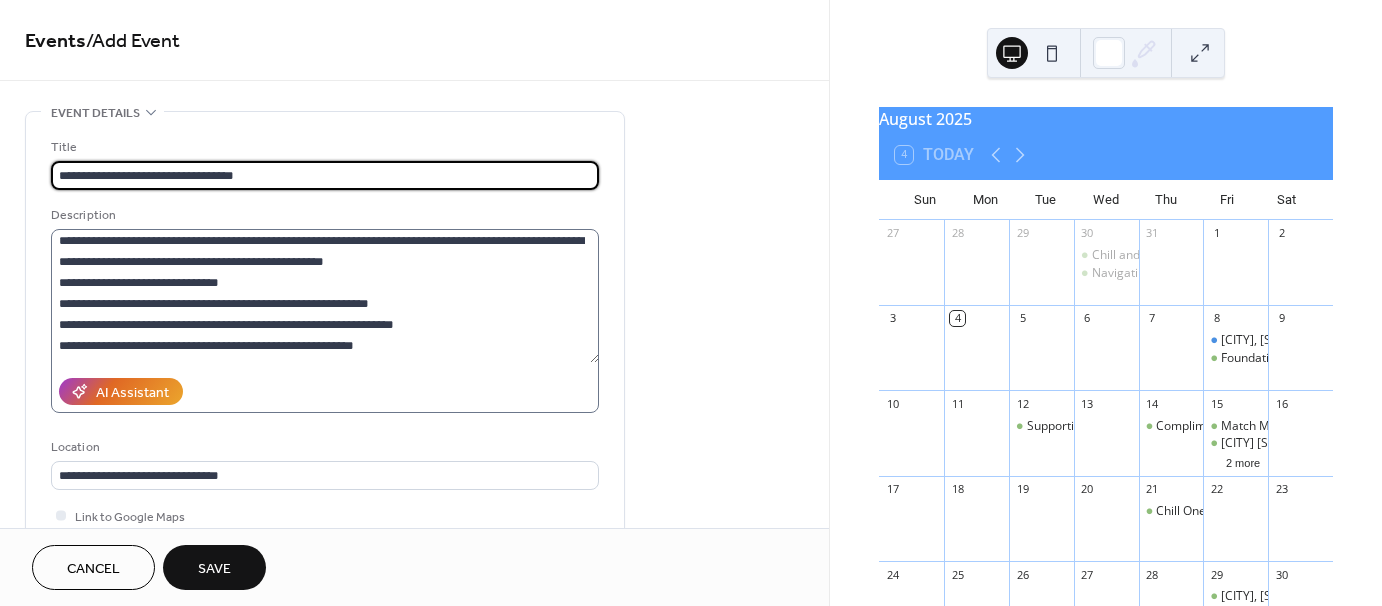 scroll, scrollTop: 0, scrollLeft: 0, axis: both 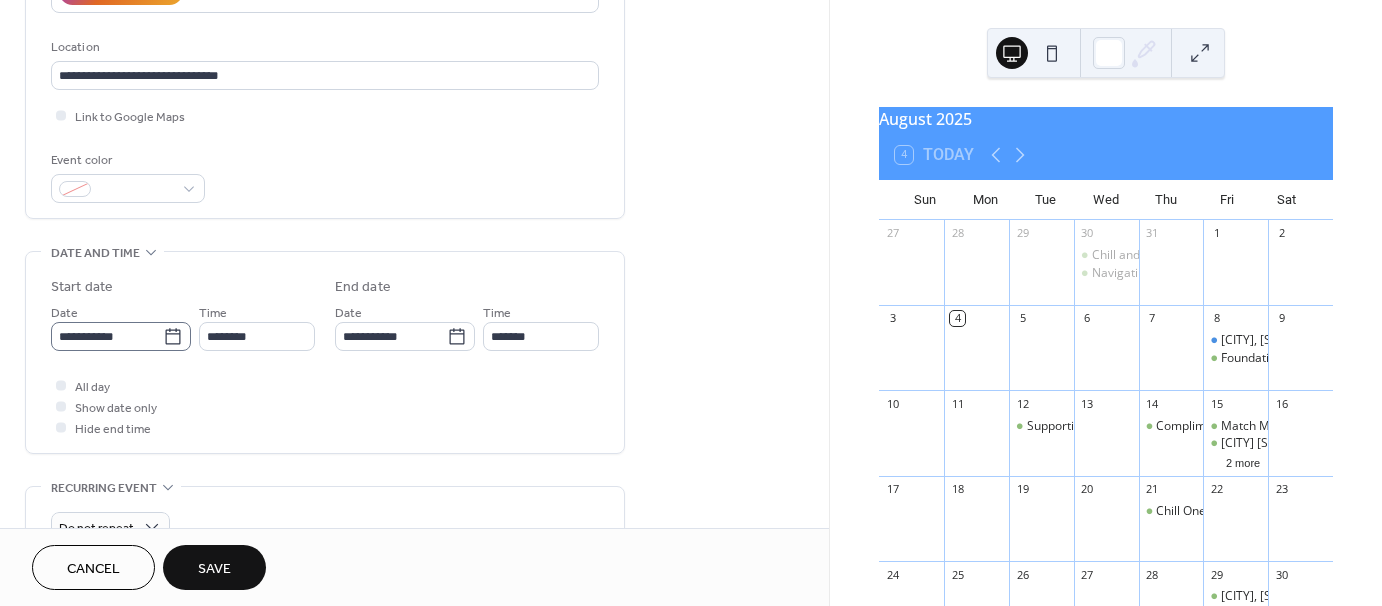 type on "**********" 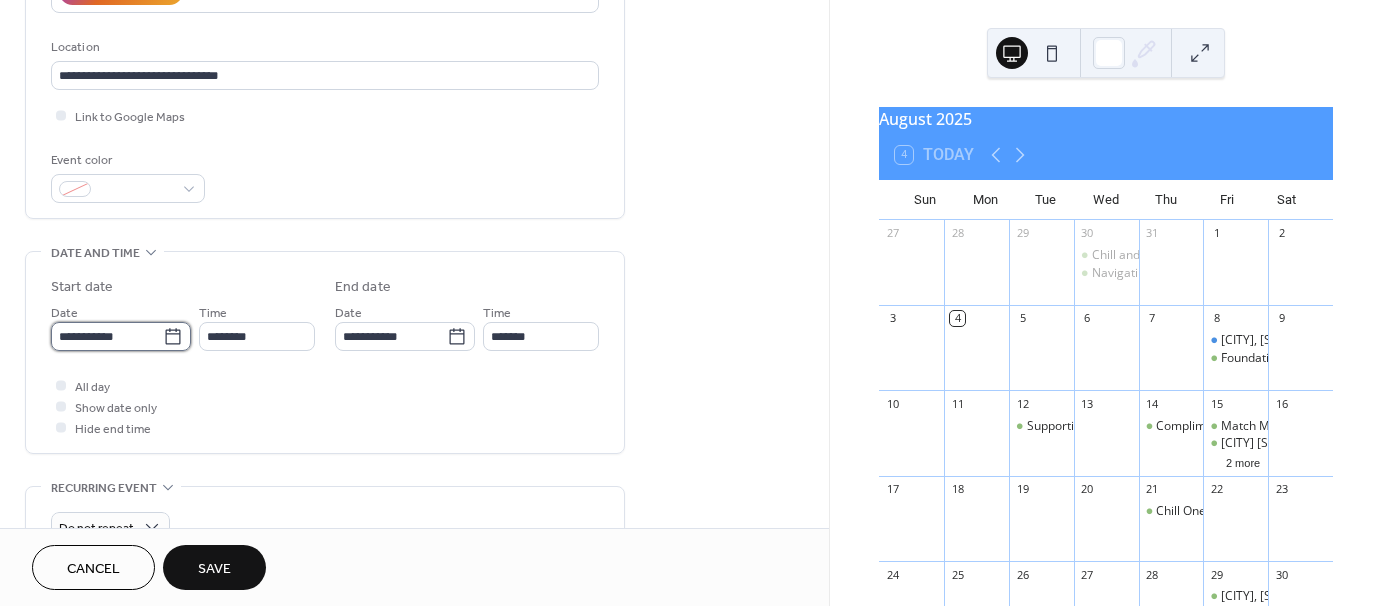 click on "**********" at bounding box center [107, 336] 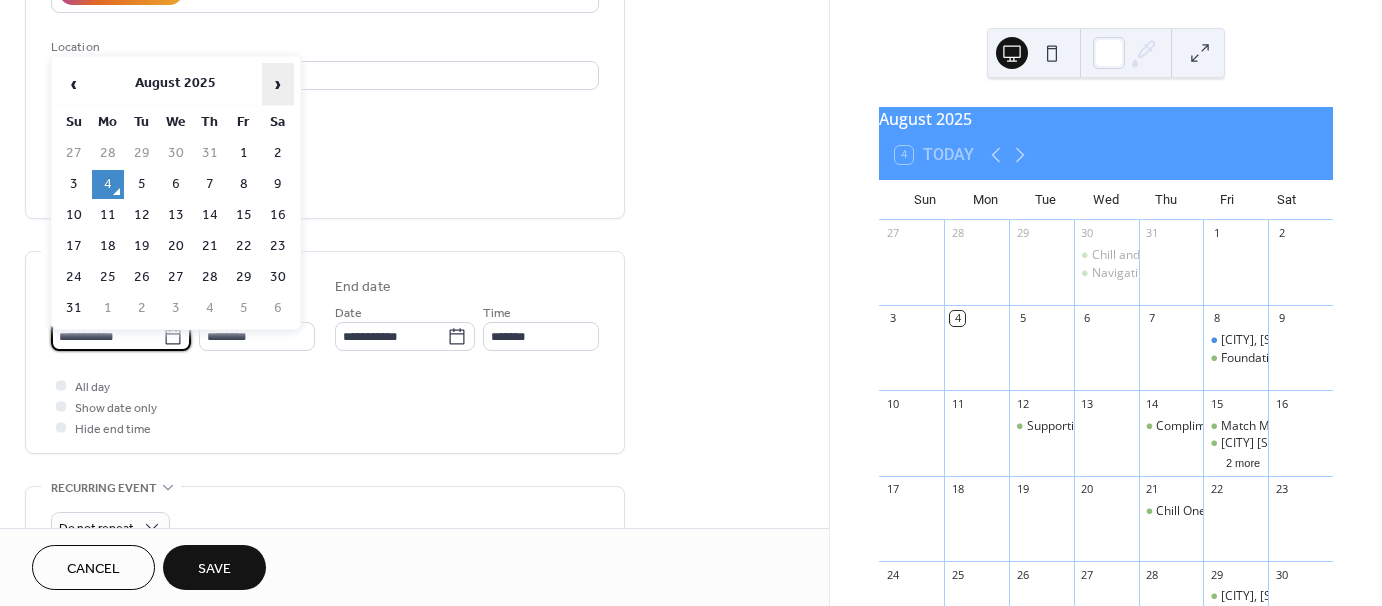 click on "›" at bounding box center [278, 84] 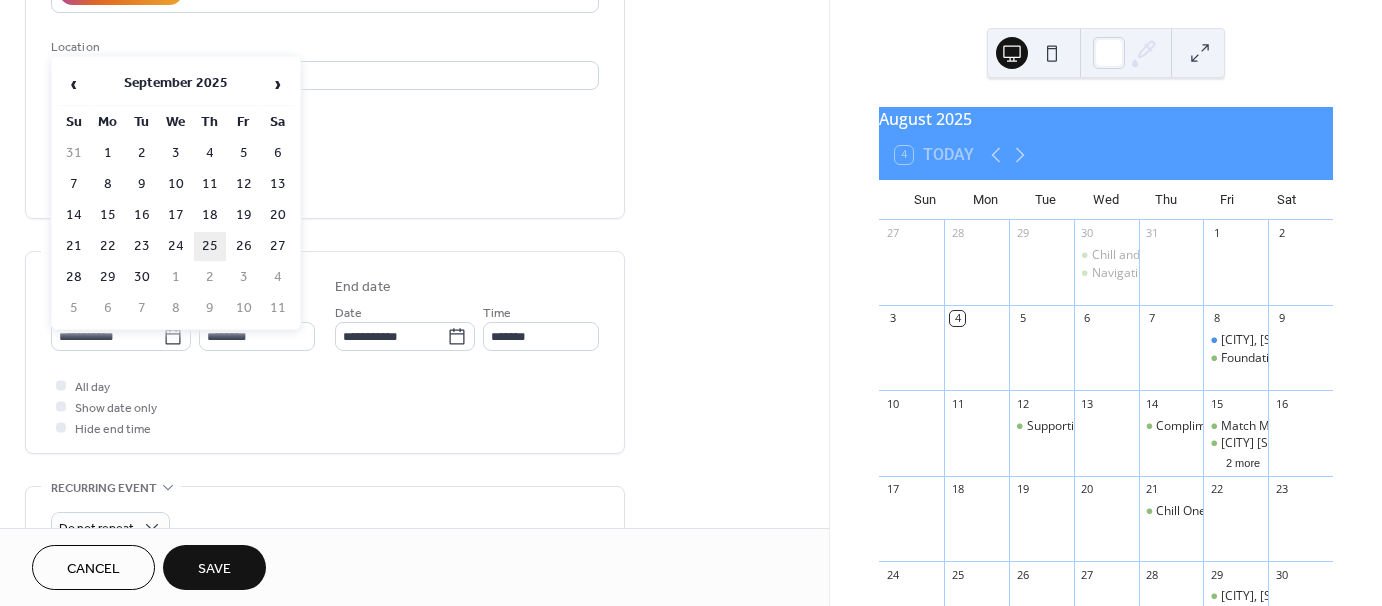 click on "25" at bounding box center [210, 246] 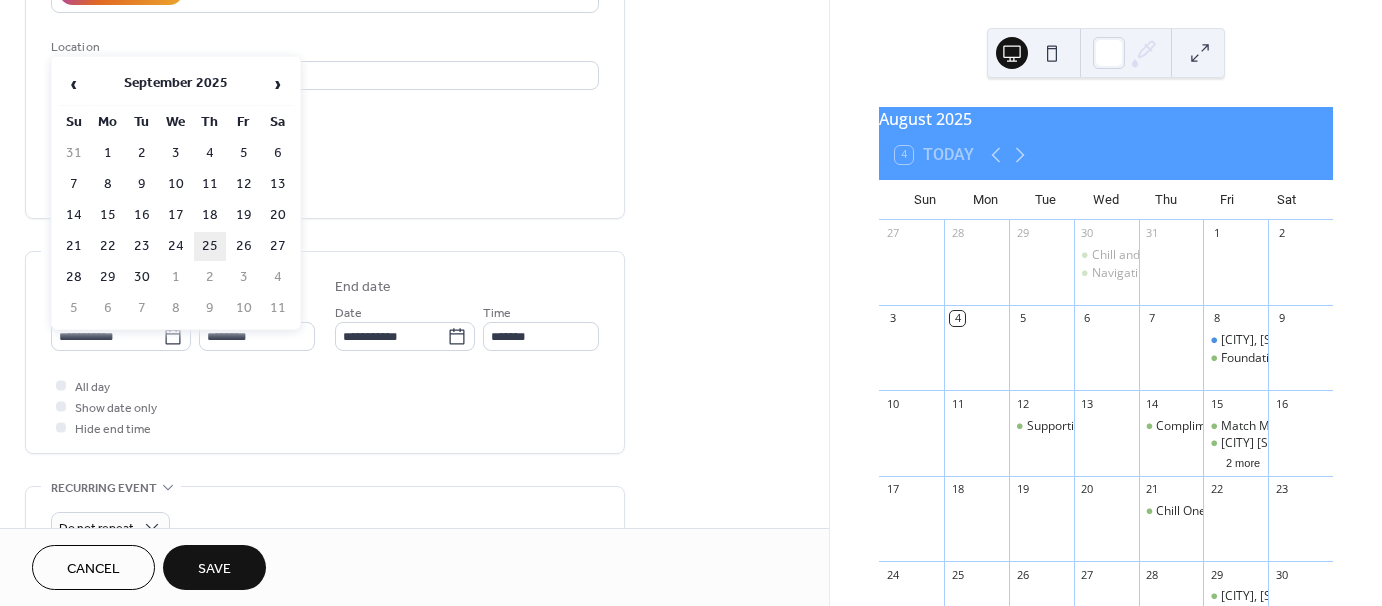 type on "**********" 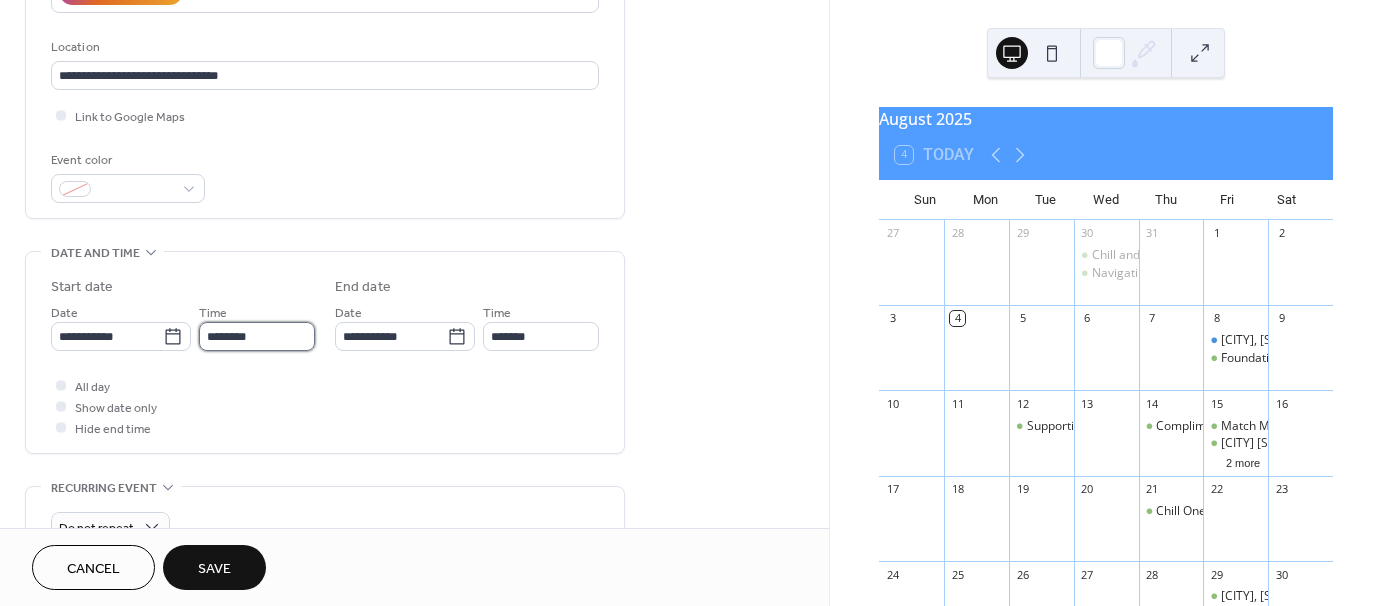 click on "********" at bounding box center (257, 336) 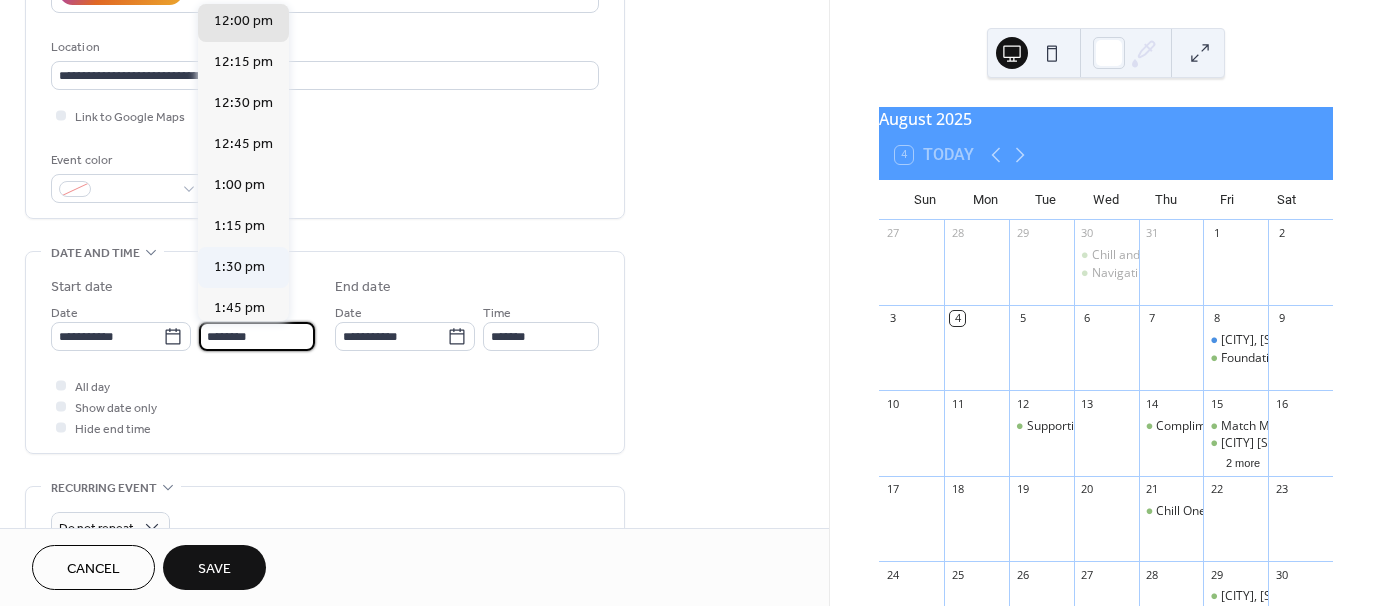 scroll, scrollTop: 1968, scrollLeft: 0, axis: vertical 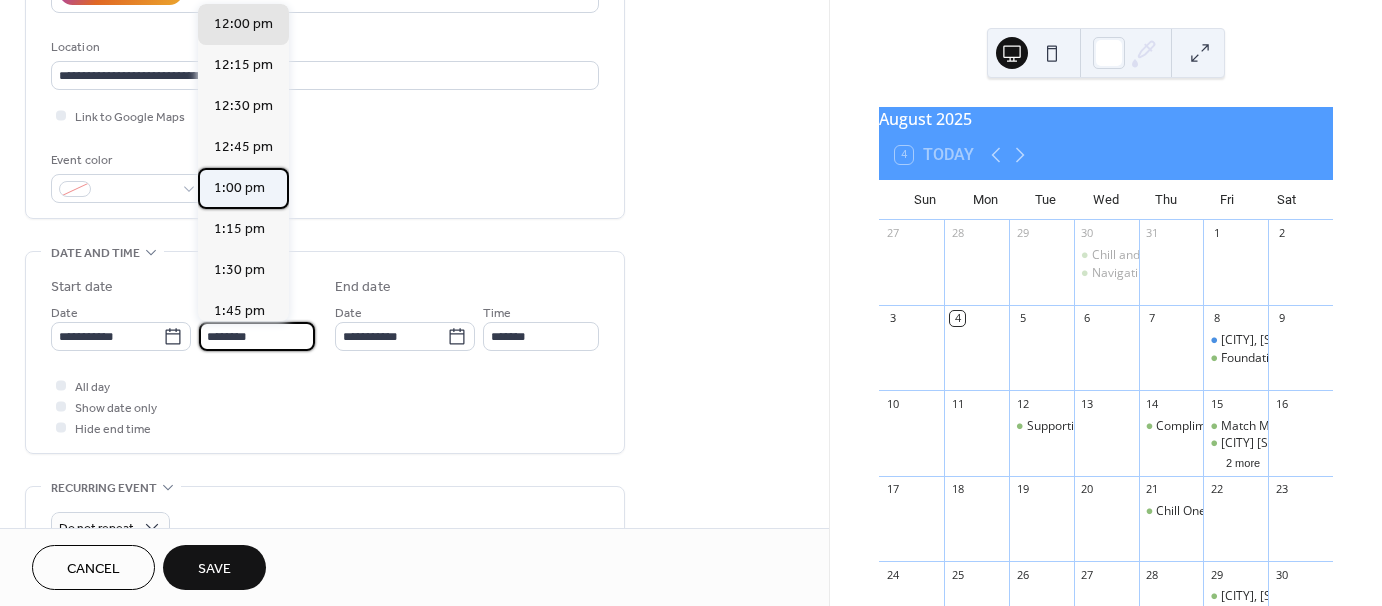 click on "1:00 pm" at bounding box center (239, 188) 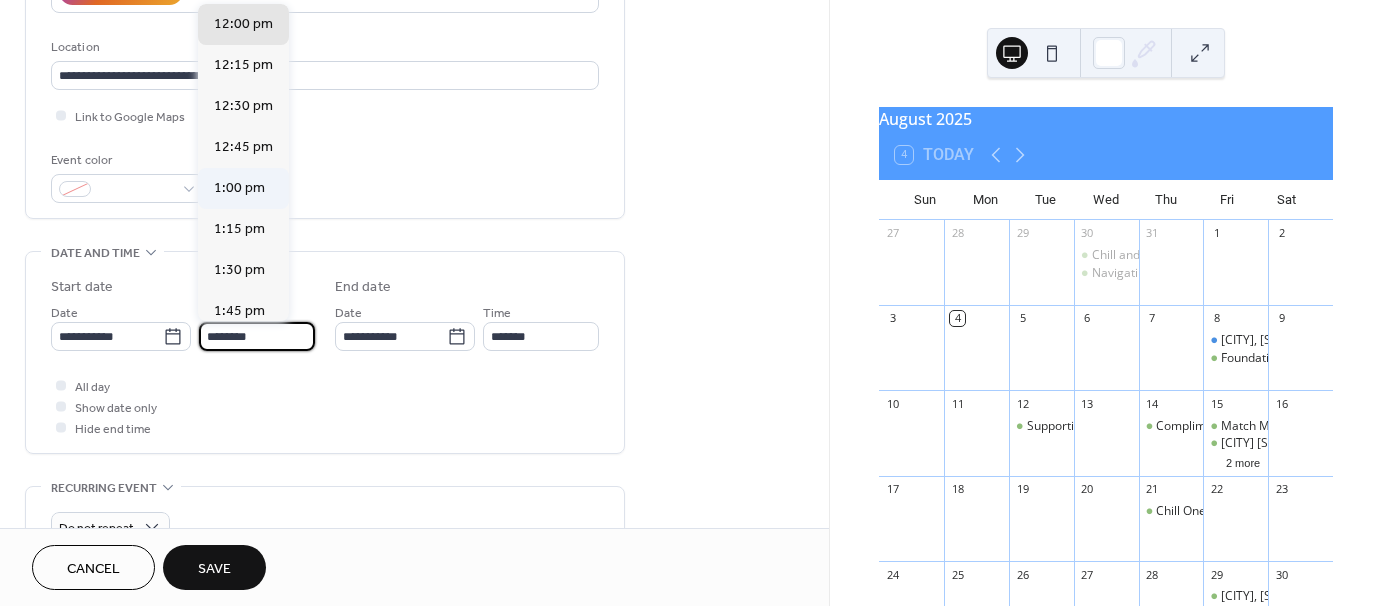 type on "*******" 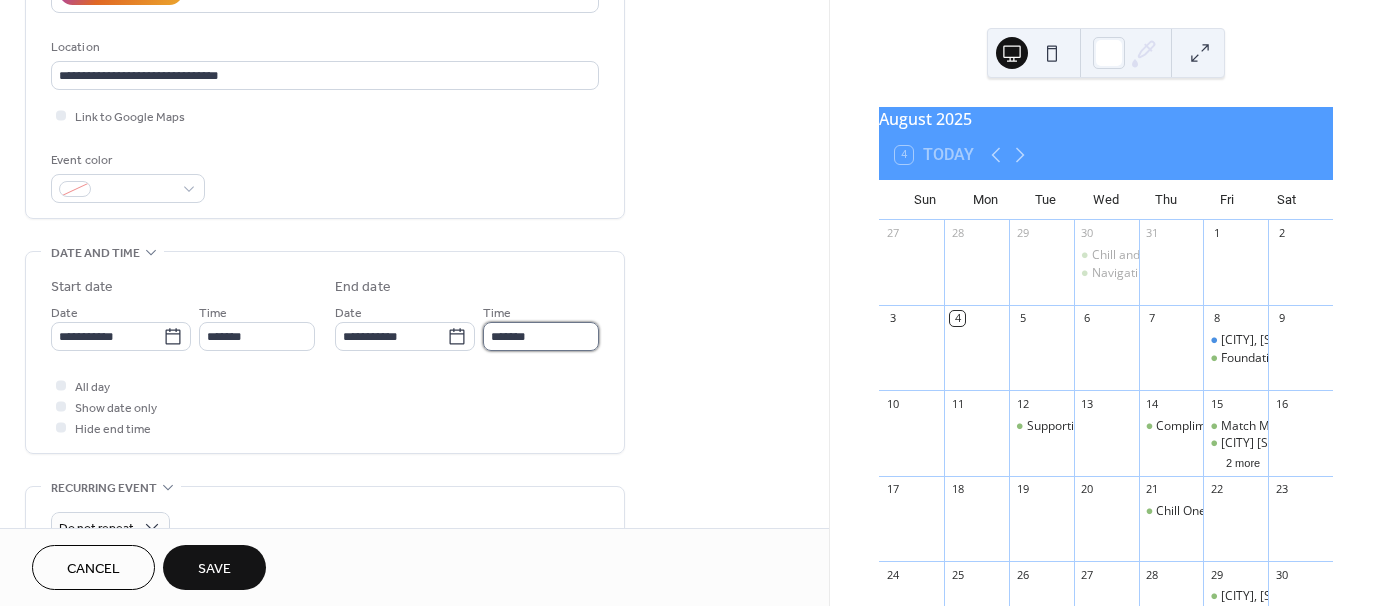 click on "*******" at bounding box center [541, 336] 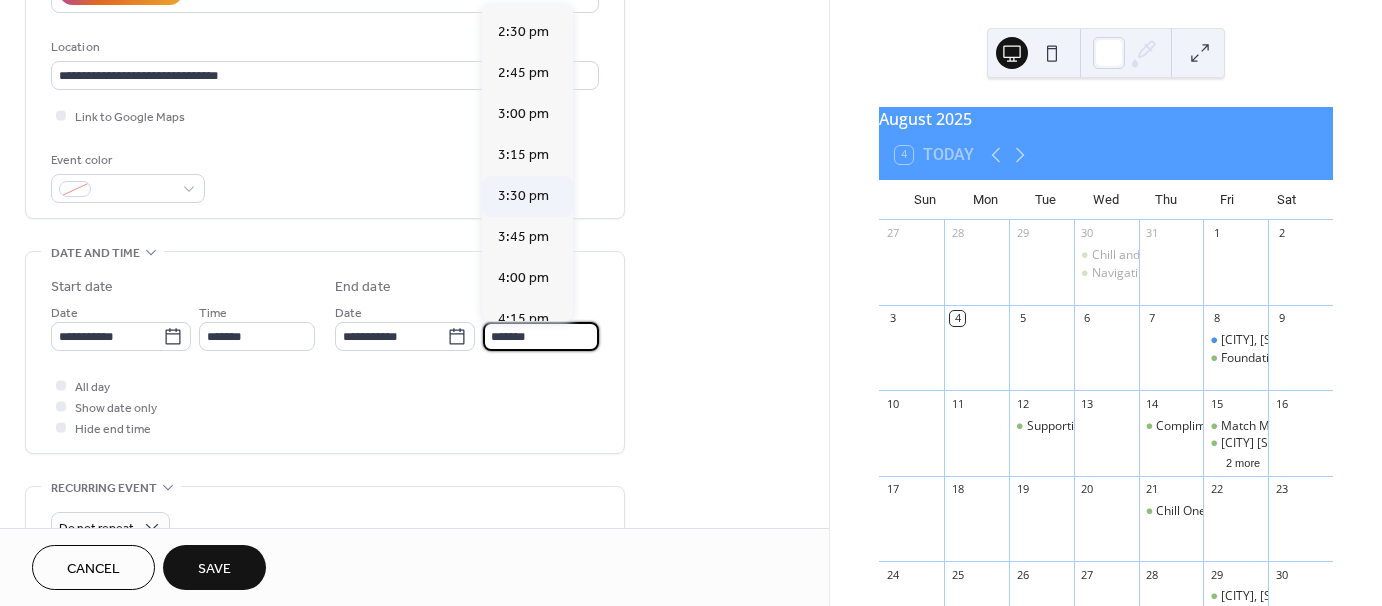 scroll, scrollTop: 200, scrollLeft: 0, axis: vertical 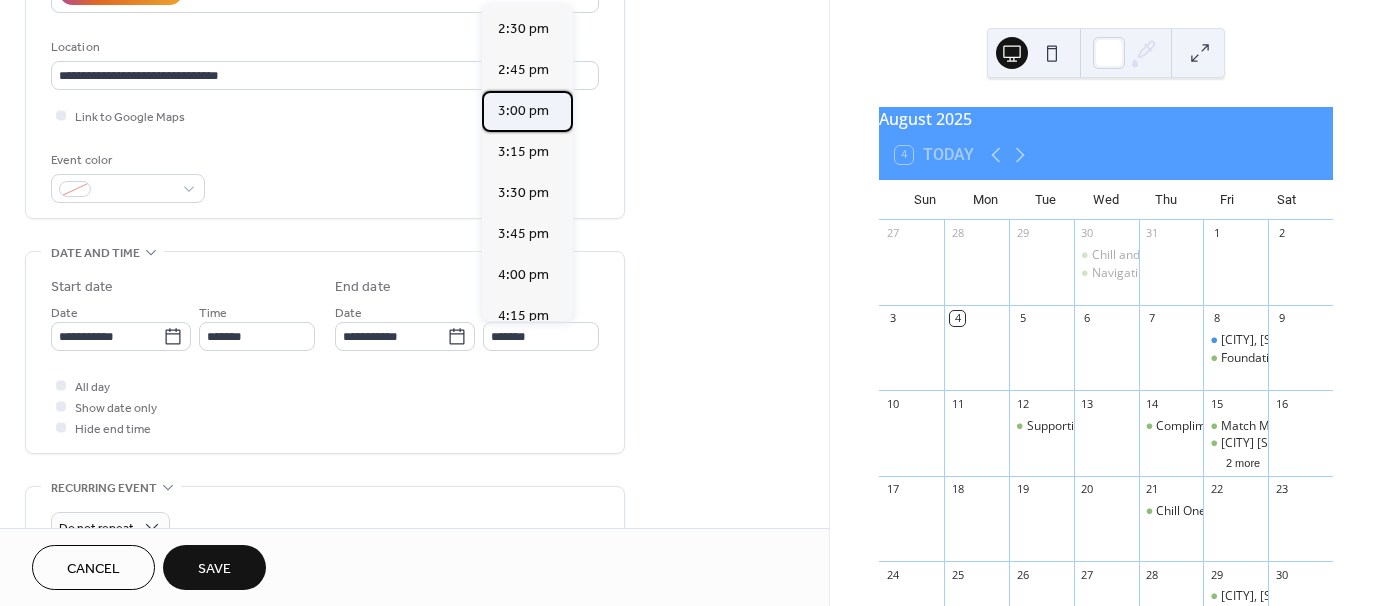 click on "3:00 pm" at bounding box center (523, 111) 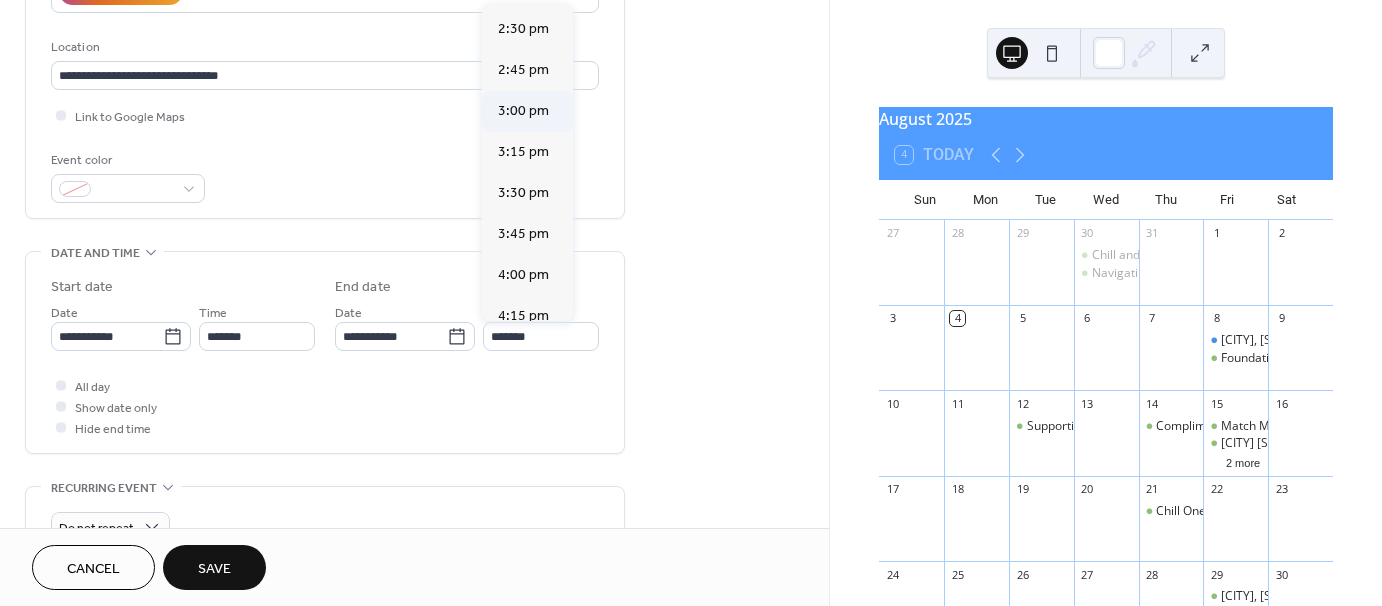 type on "*******" 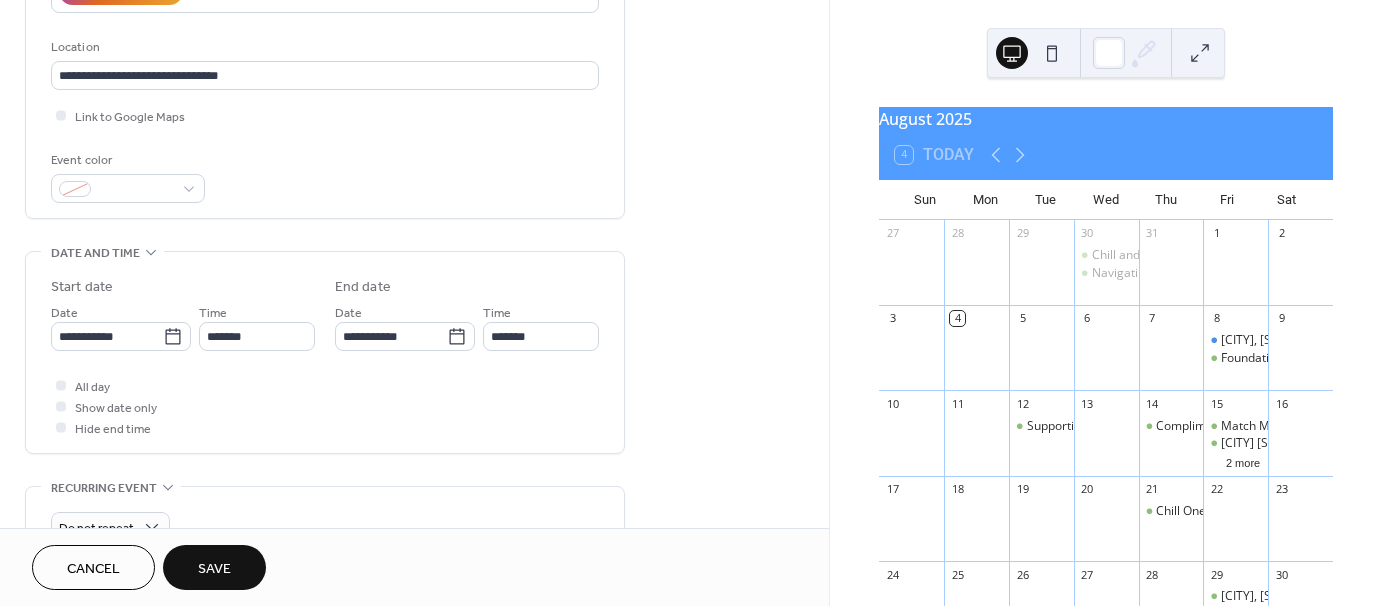 click on "Do not repeat" at bounding box center (325, 521) 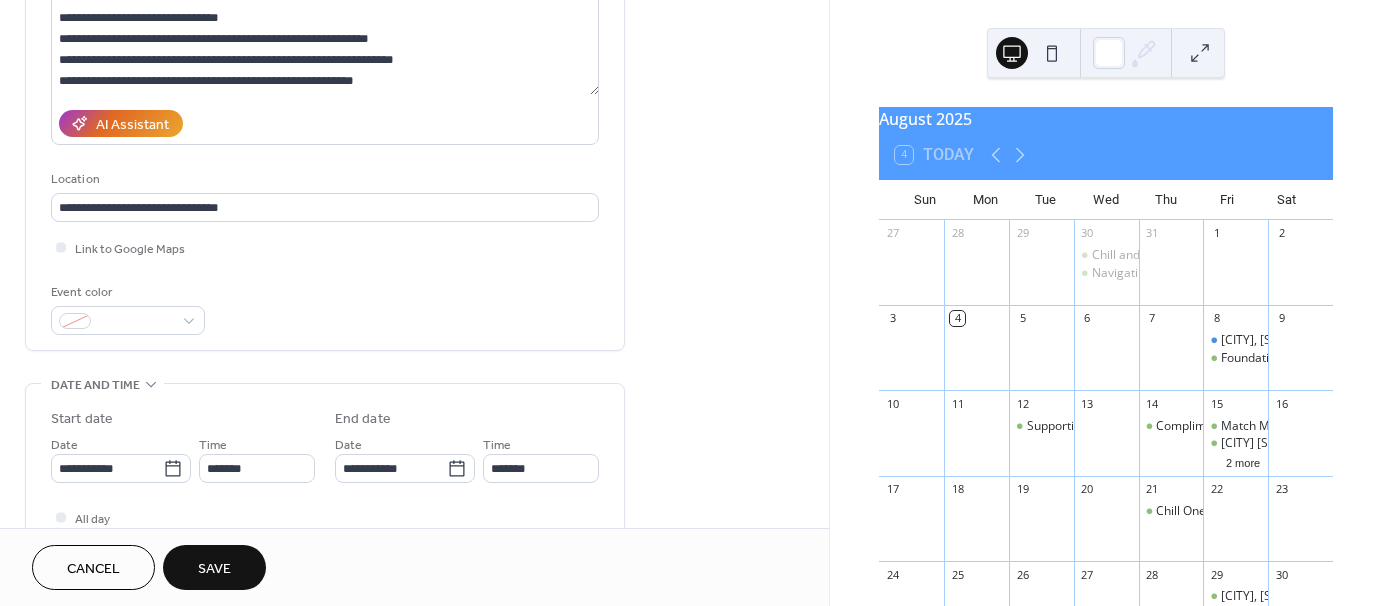 scroll, scrollTop: 400, scrollLeft: 0, axis: vertical 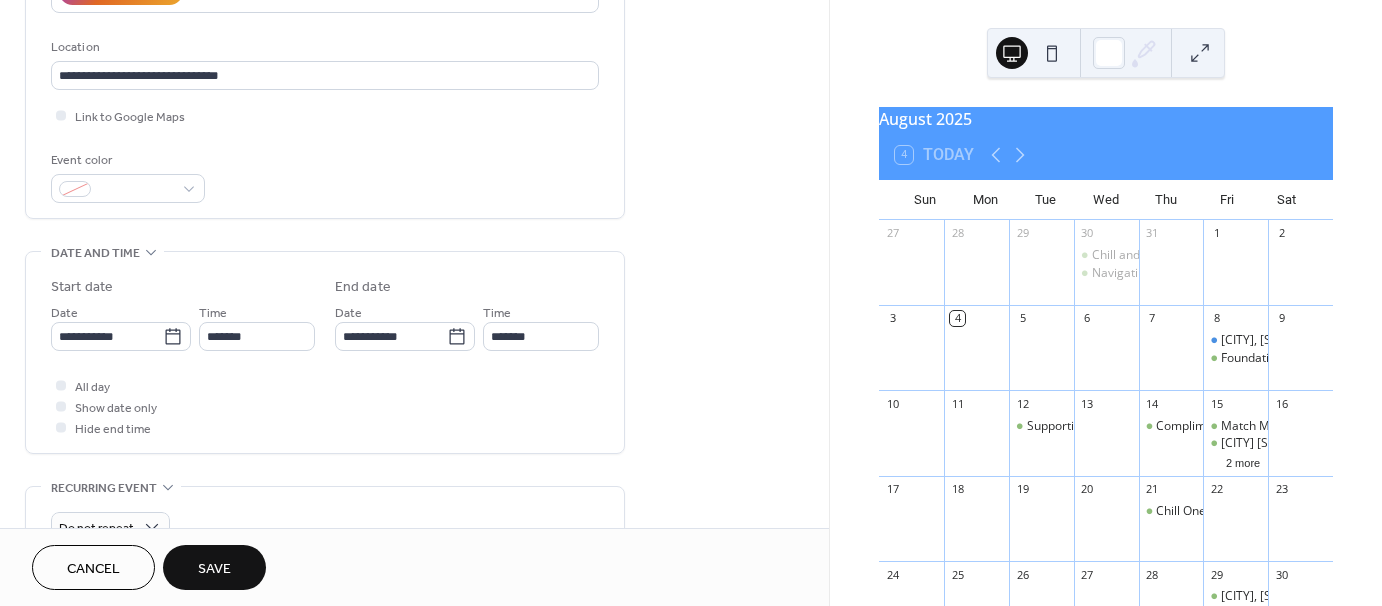 click on "Save" at bounding box center (214, 569) 